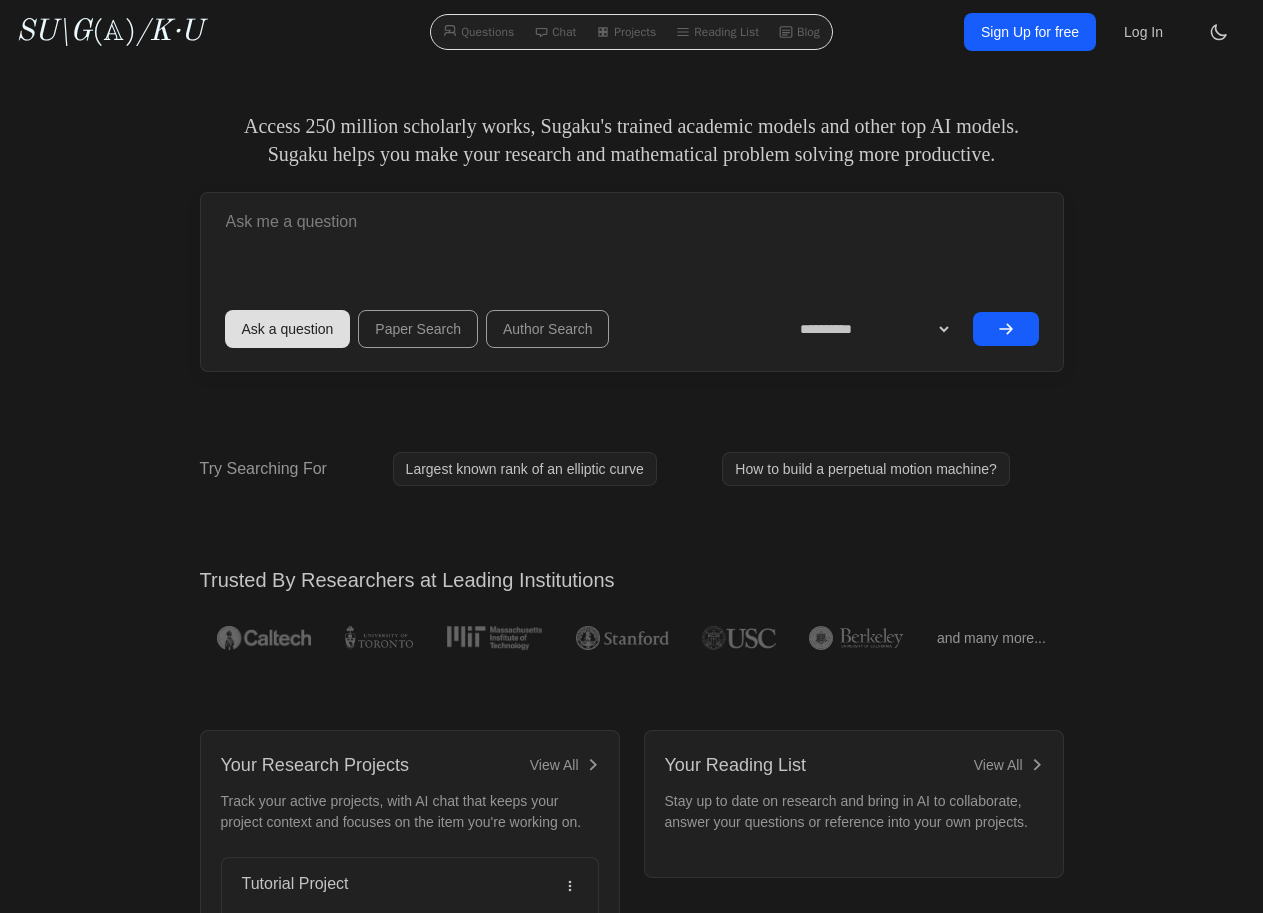 scroll, scrollTop: 0, scrollLeft: 0, axis: both 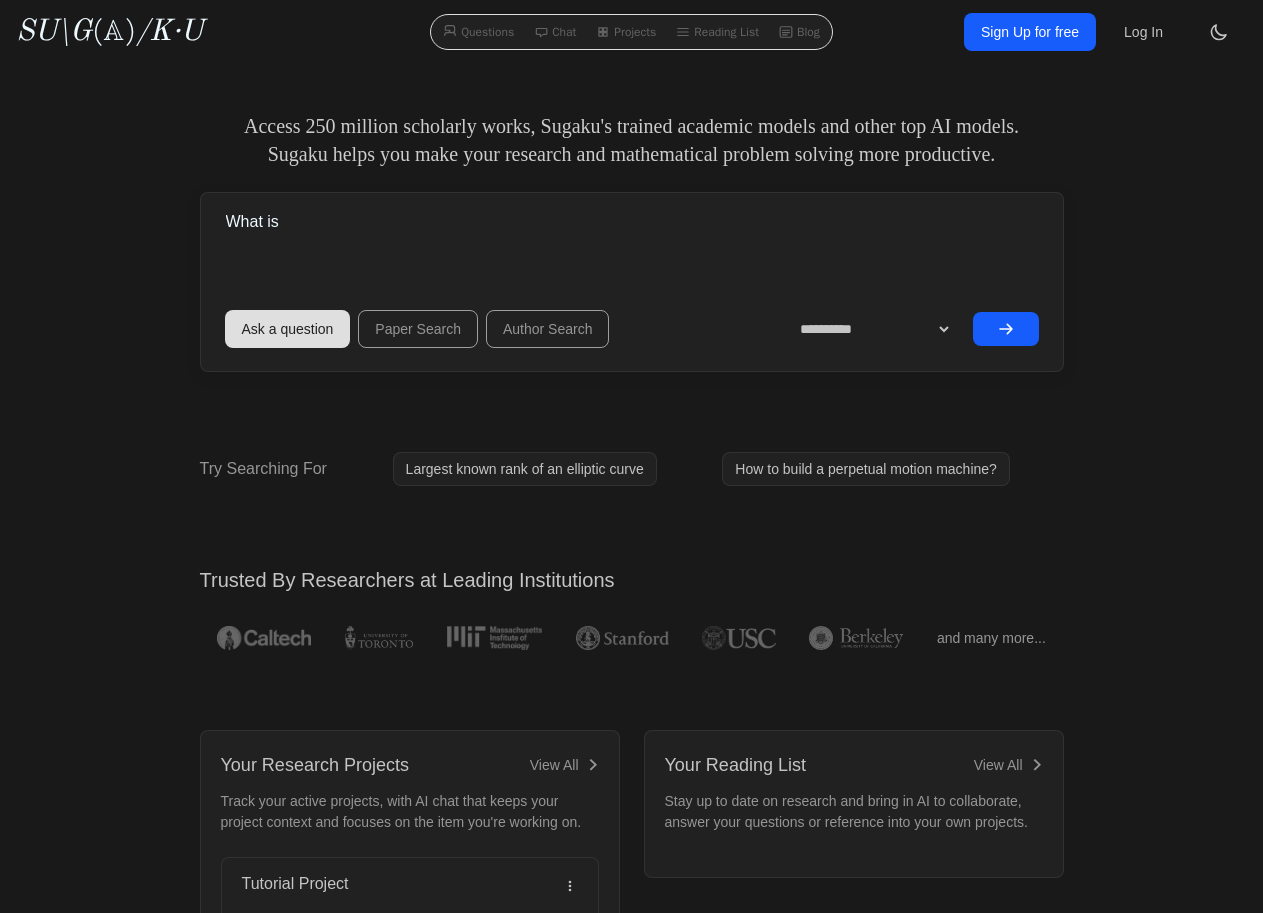 click 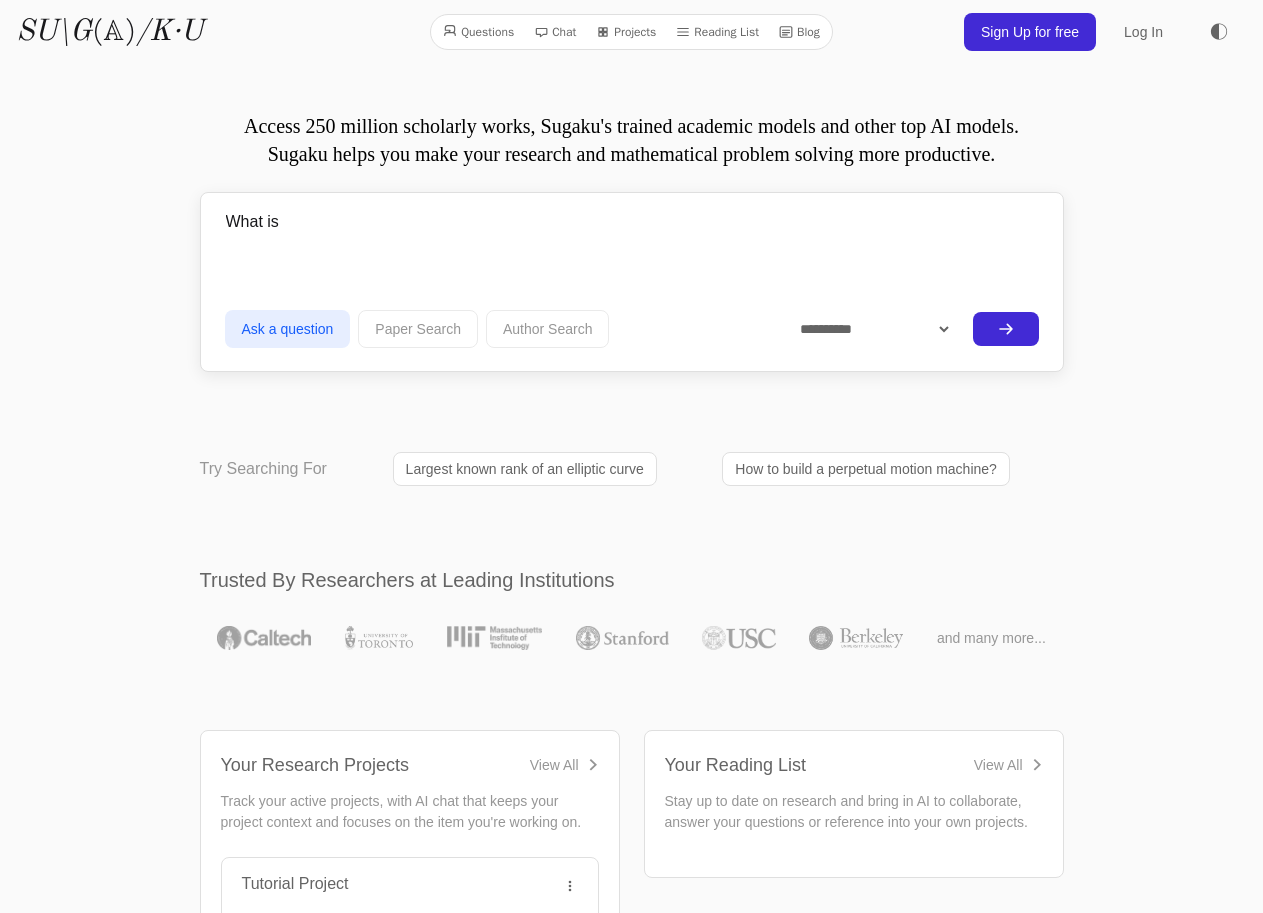 click on "What is" at bounding box center [632, 222] 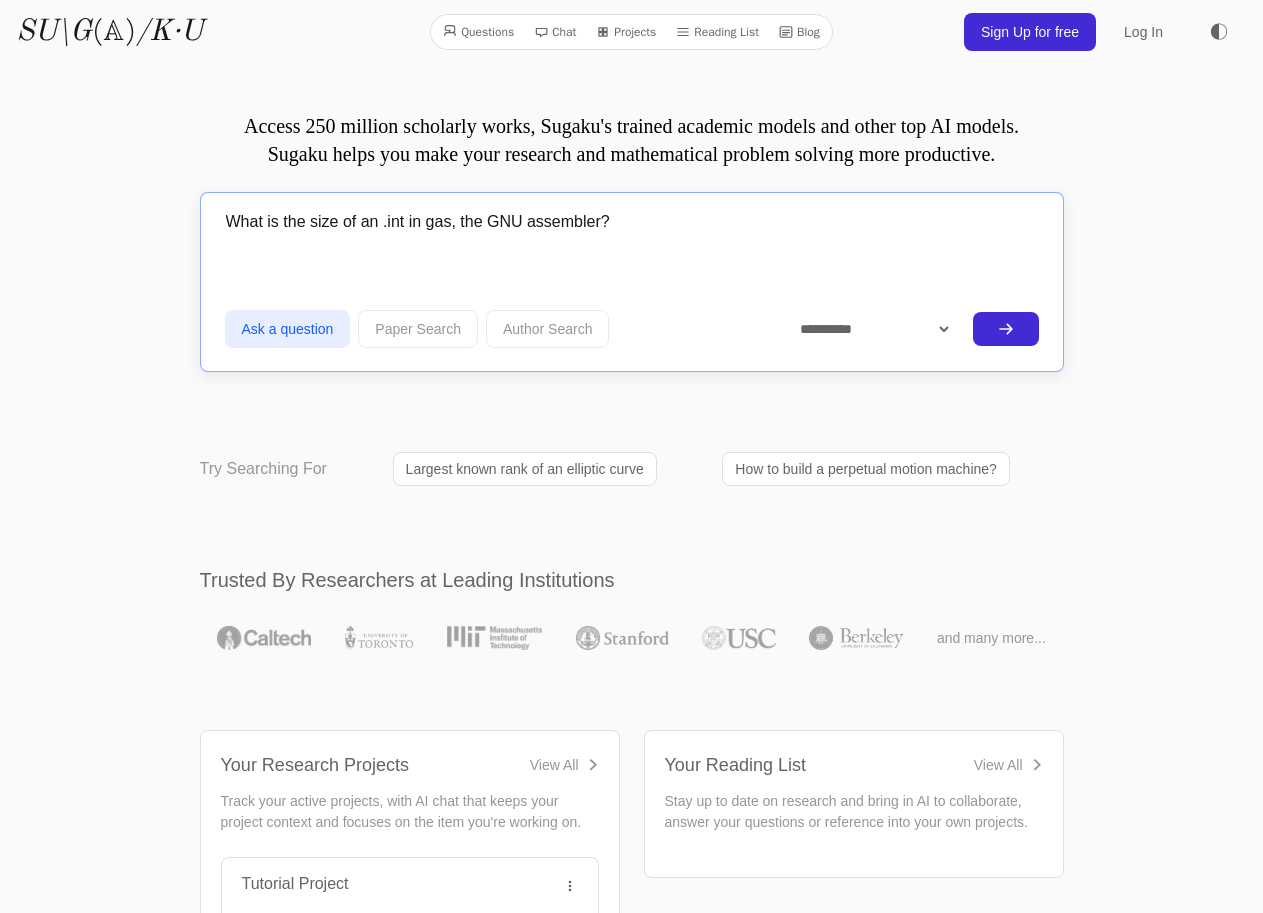 click on "What is the size of an .int in gas, the GNU assembler?" at bounding box center (632, 222) 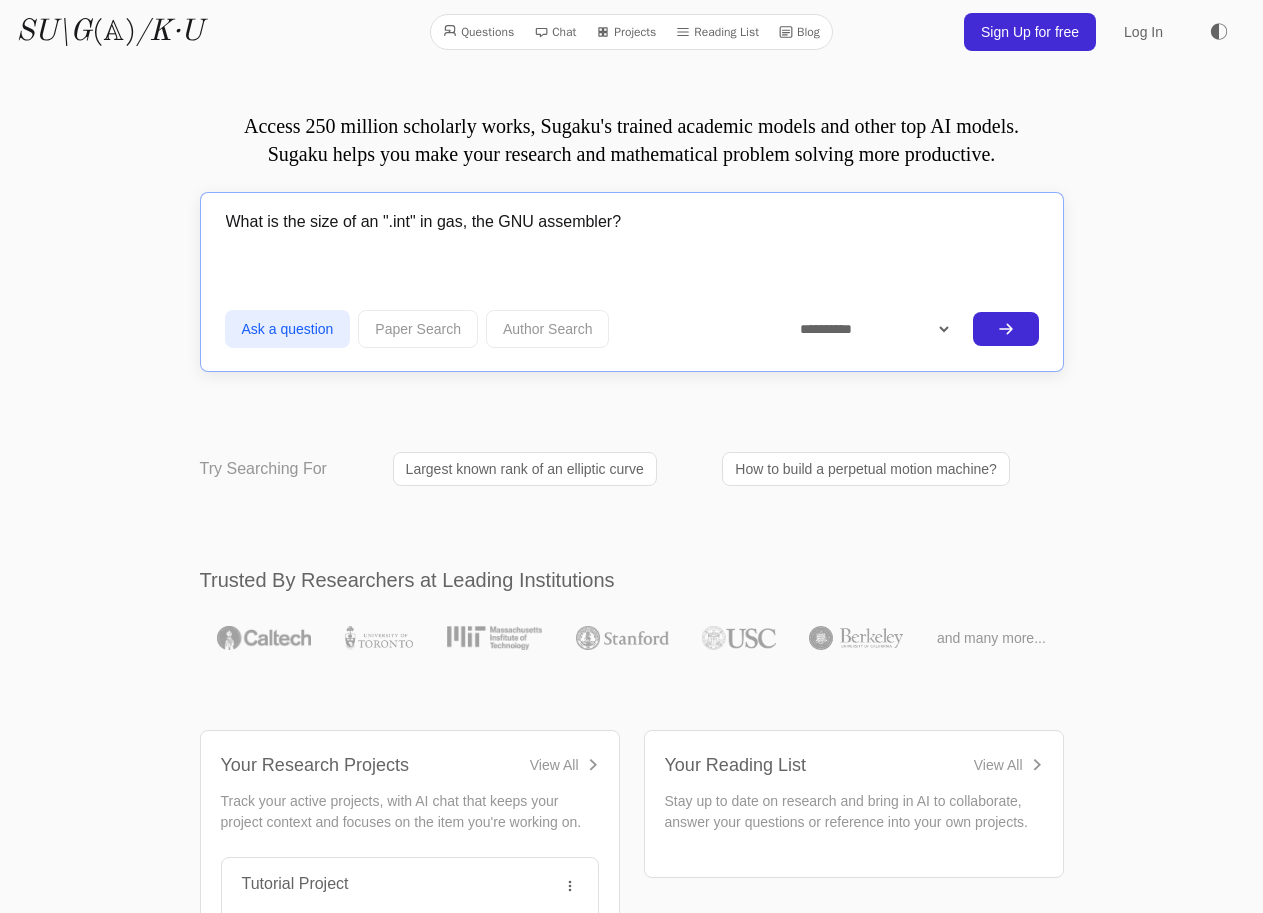 type on "What is the size of an ".int" in gas, the GNU assembler?" 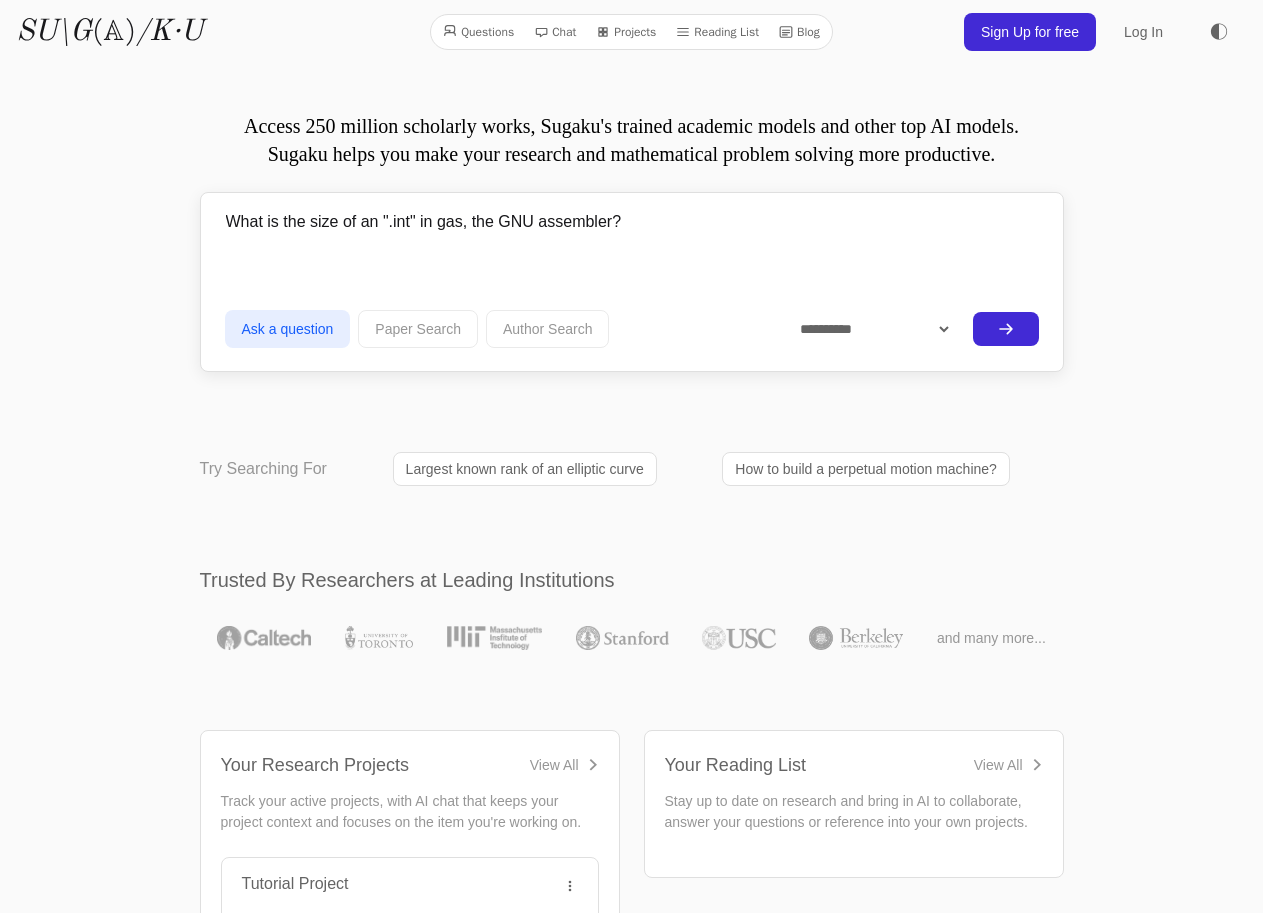 click on "◐" at bounding box center (1219, 32) 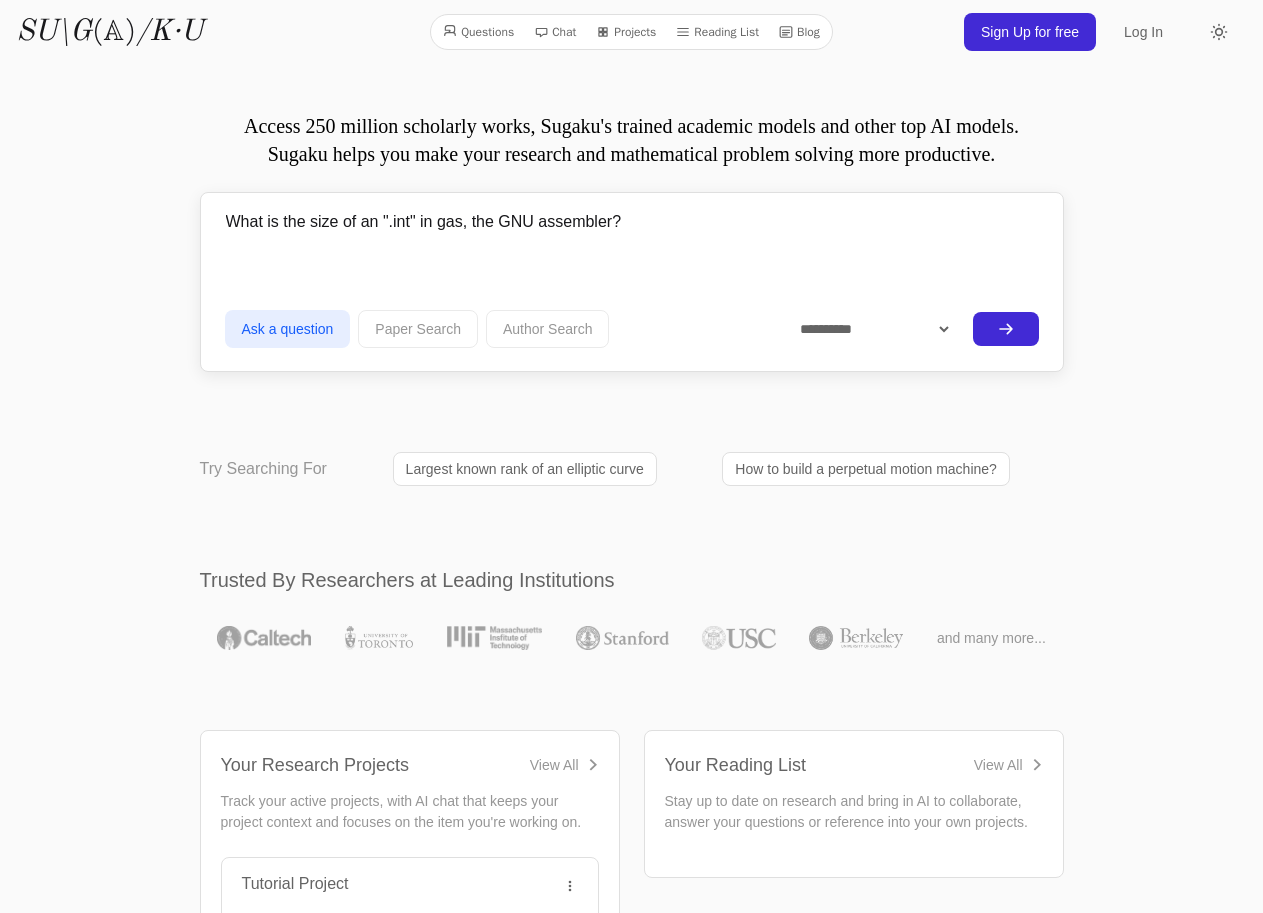 click 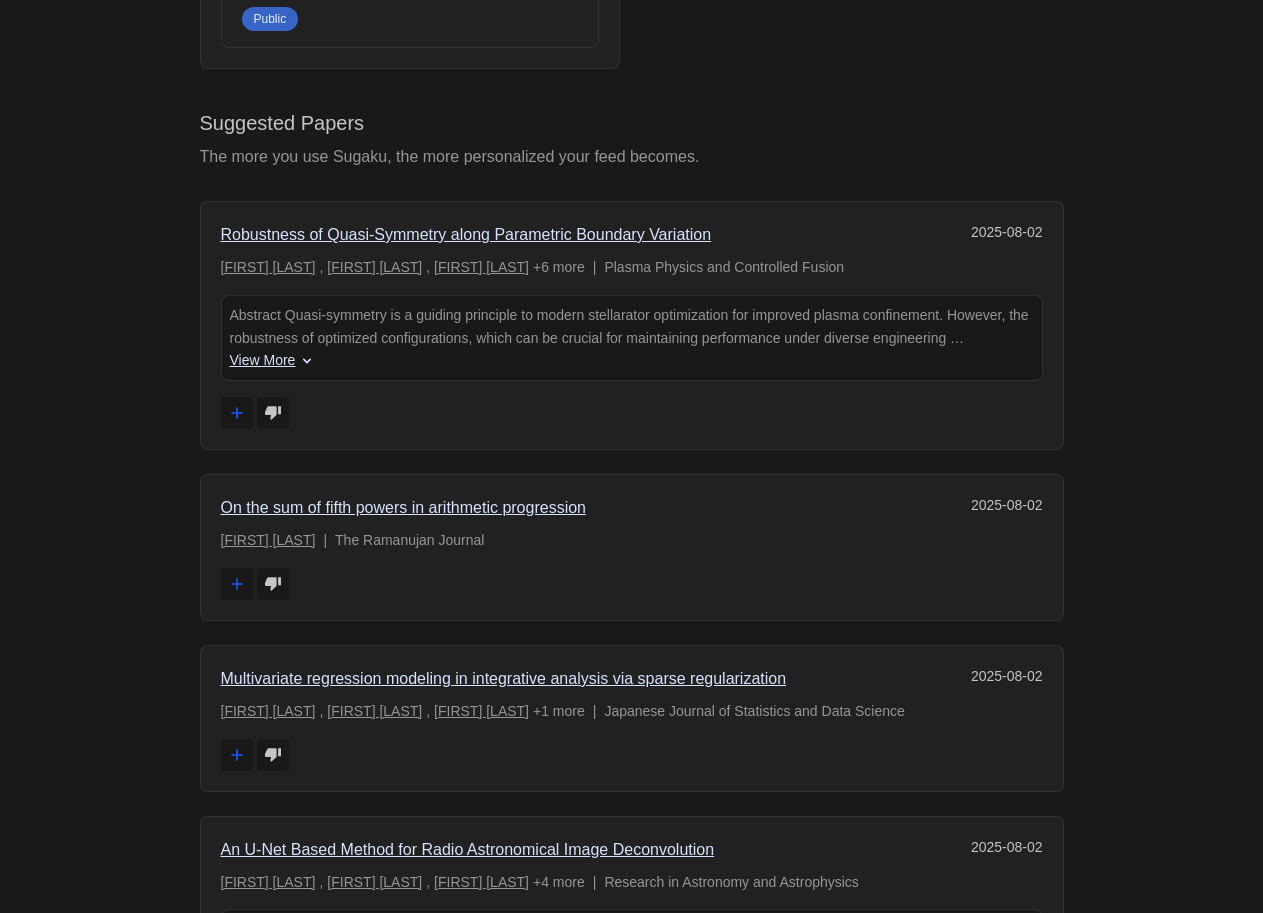scroll, scrollTop: 463, scrollLeft: 0, axis: vertical 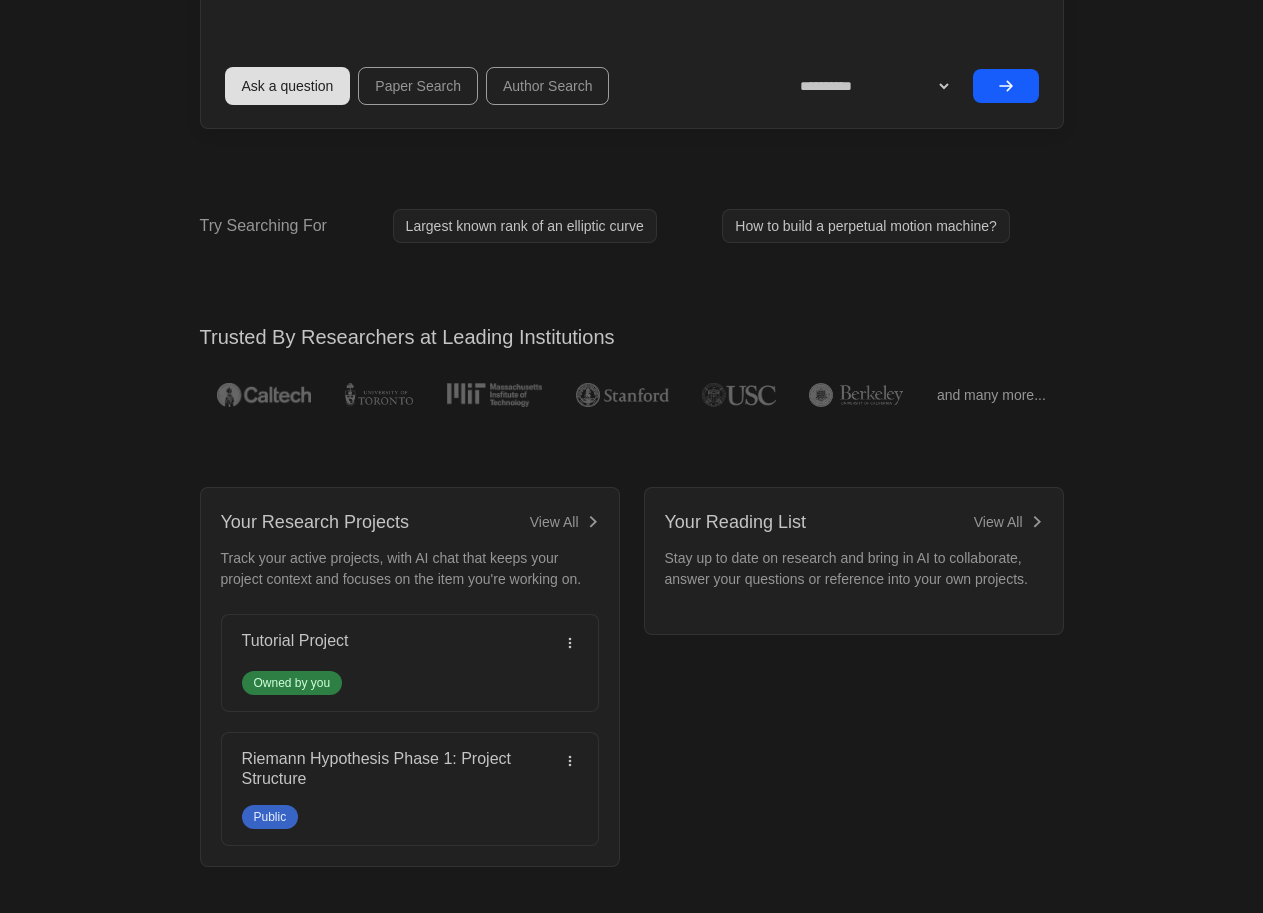 click on "Ask a question" at bounding box center [288, 86] 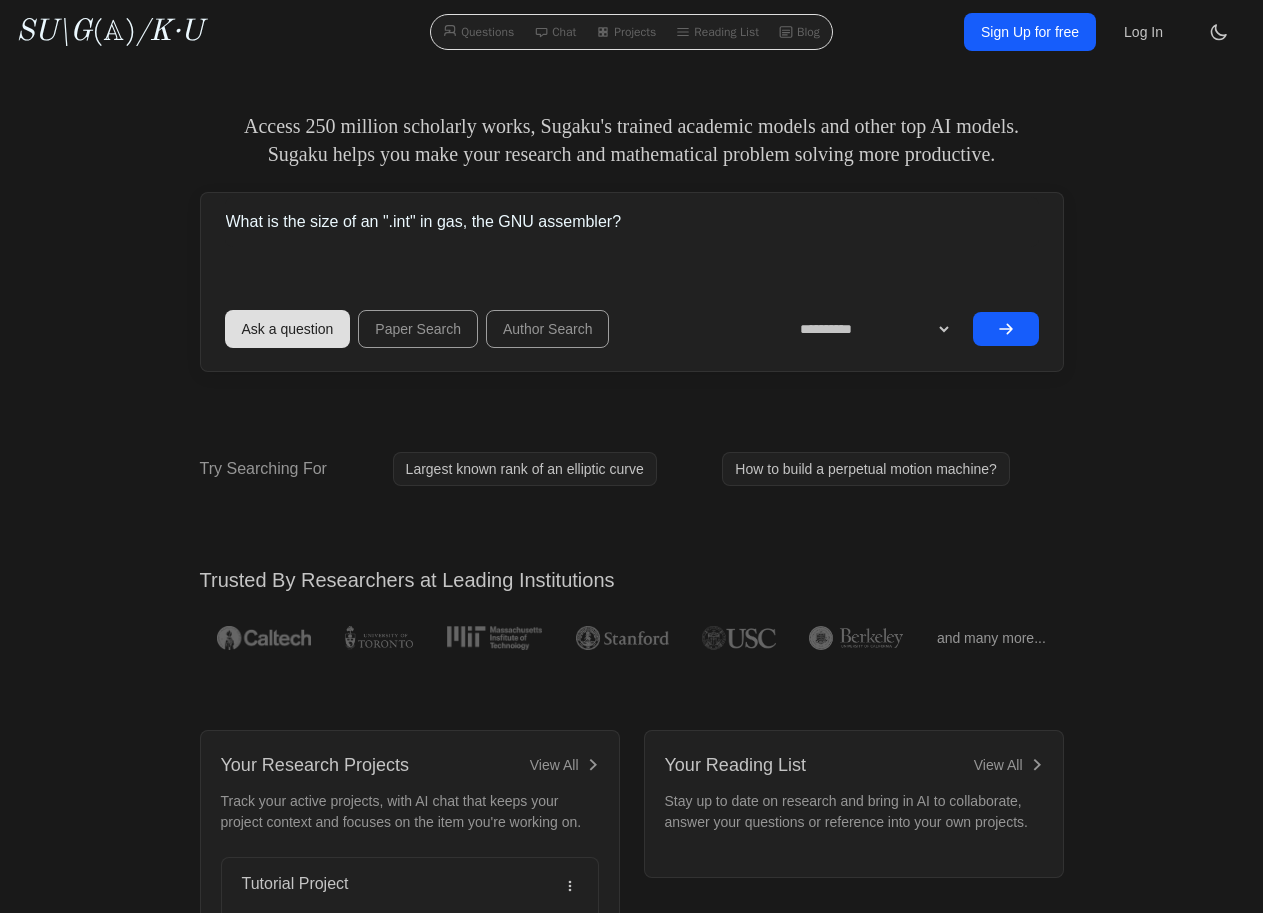 drag, startPoint x: 676, startPoint y: 227, endPoint x: 193, endPoint y: 224, distance: 483.0093 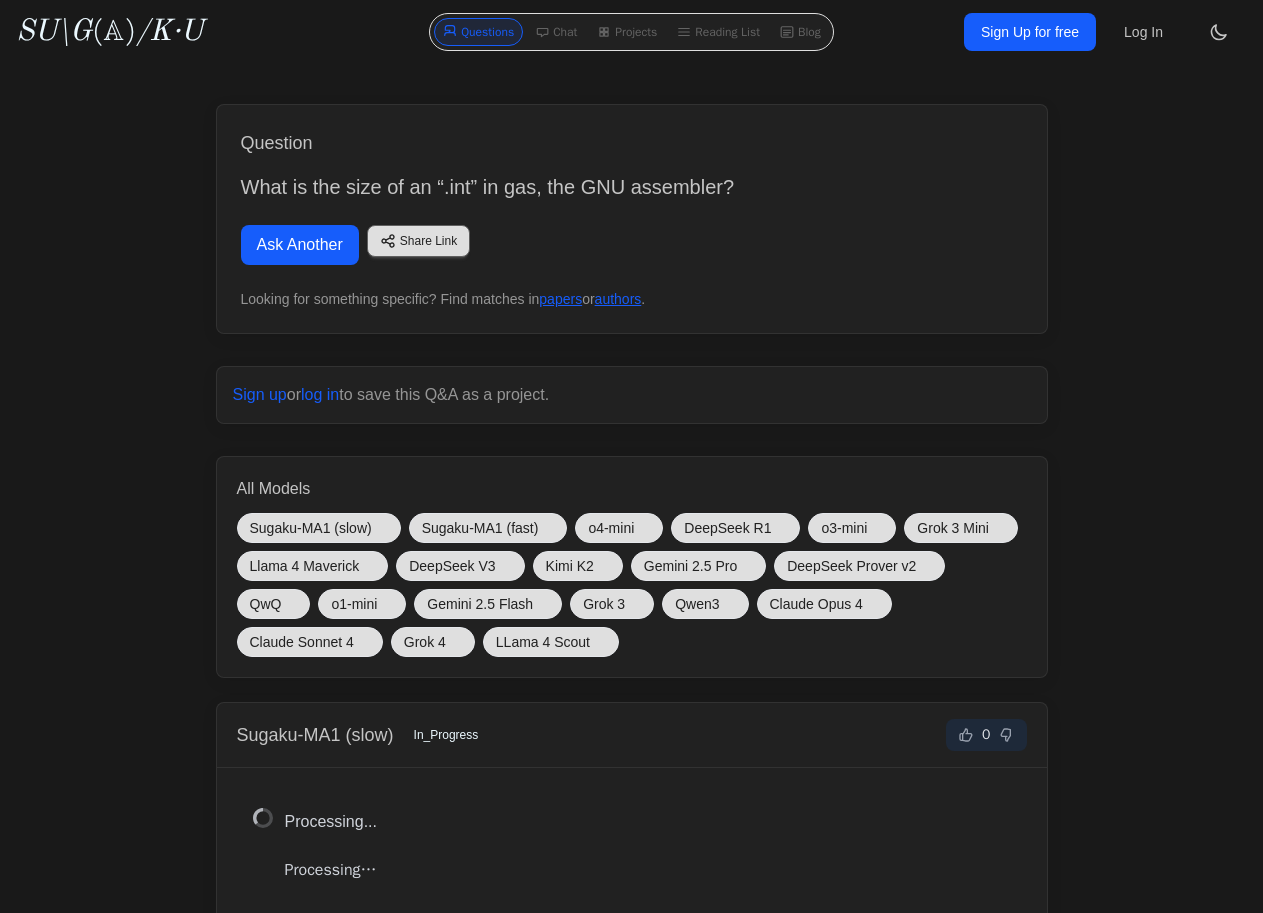 scroll, scrollTop: 0, scrollLeft: 0, axis: both 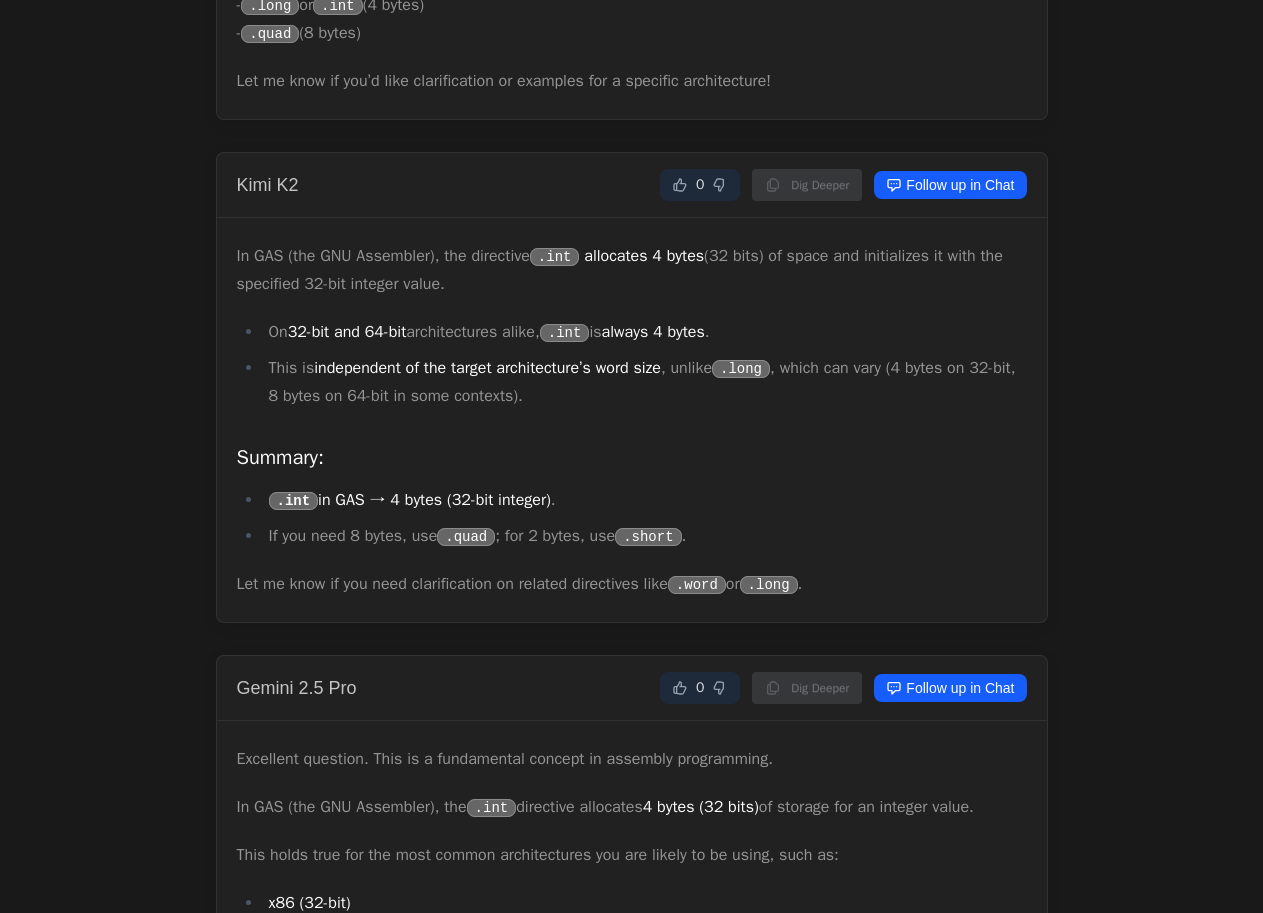 click on "Question
What is the size of an “.int” in gas, the GNU assembler?
Ask Another
Share Link
Copy link
Twitter
Facebook
LinkedIn
Email
Bluesky" at bounding box center [632, 2603] 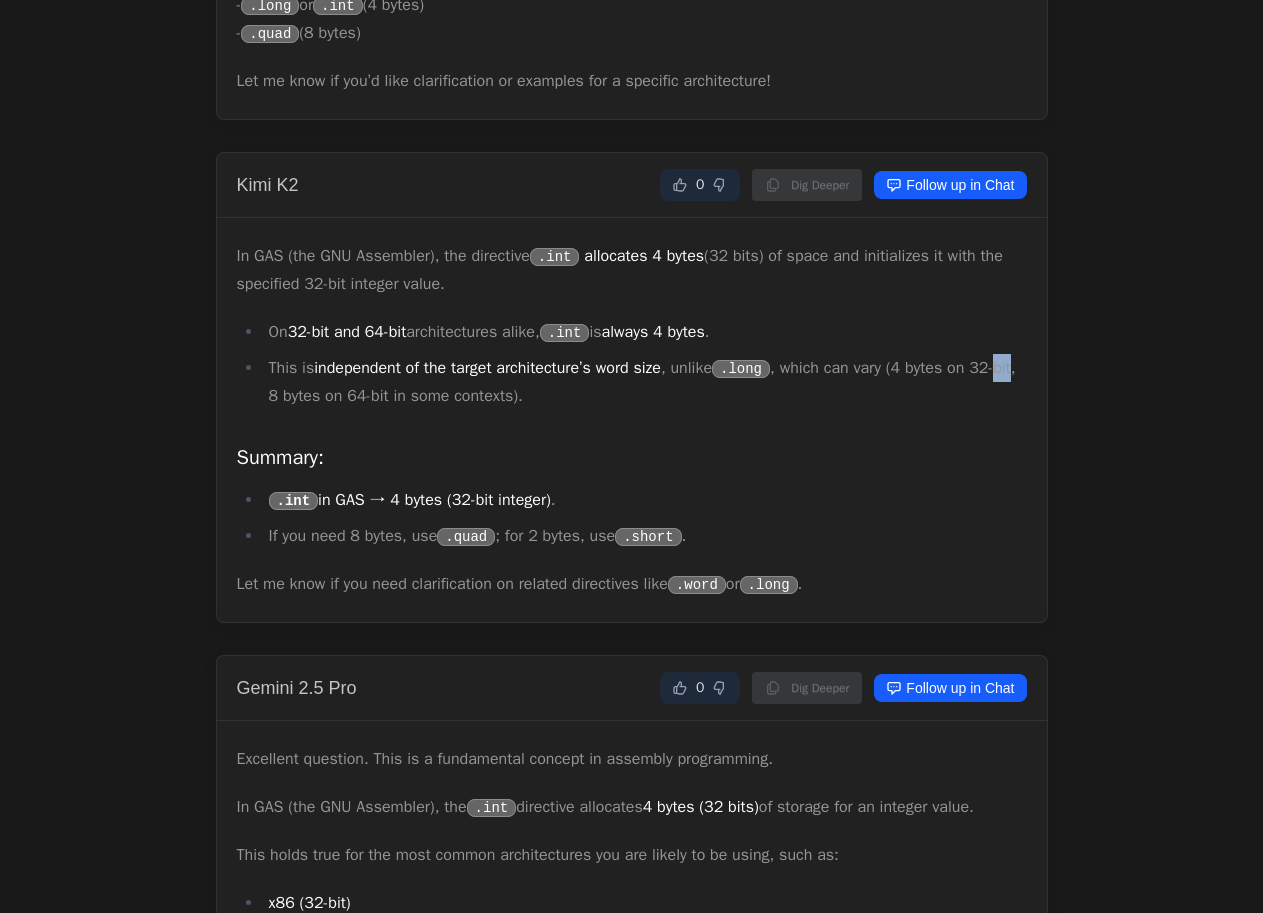 click on "Question
What is the size of an “.int” in gas, the GNU assembler?
Ask Another
Share Link
Copy link
Twitter
Facebook
LinkedIn
Email
Bluesky" at bounding box center [632, 2603] 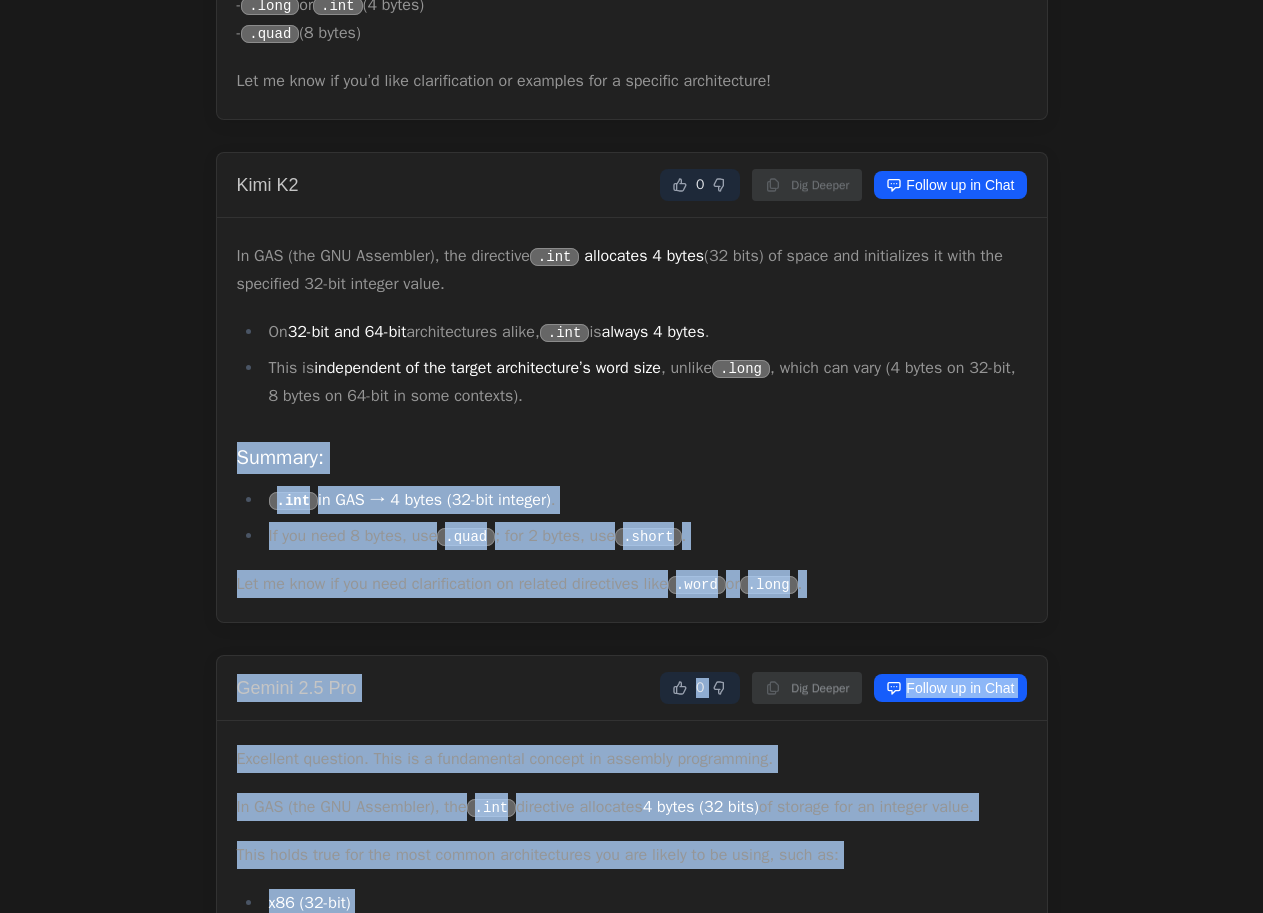 drag, startPoint x: 1243, startPoint y: 389, endPoint x: 1243, endPoint y: 450, distance: 61 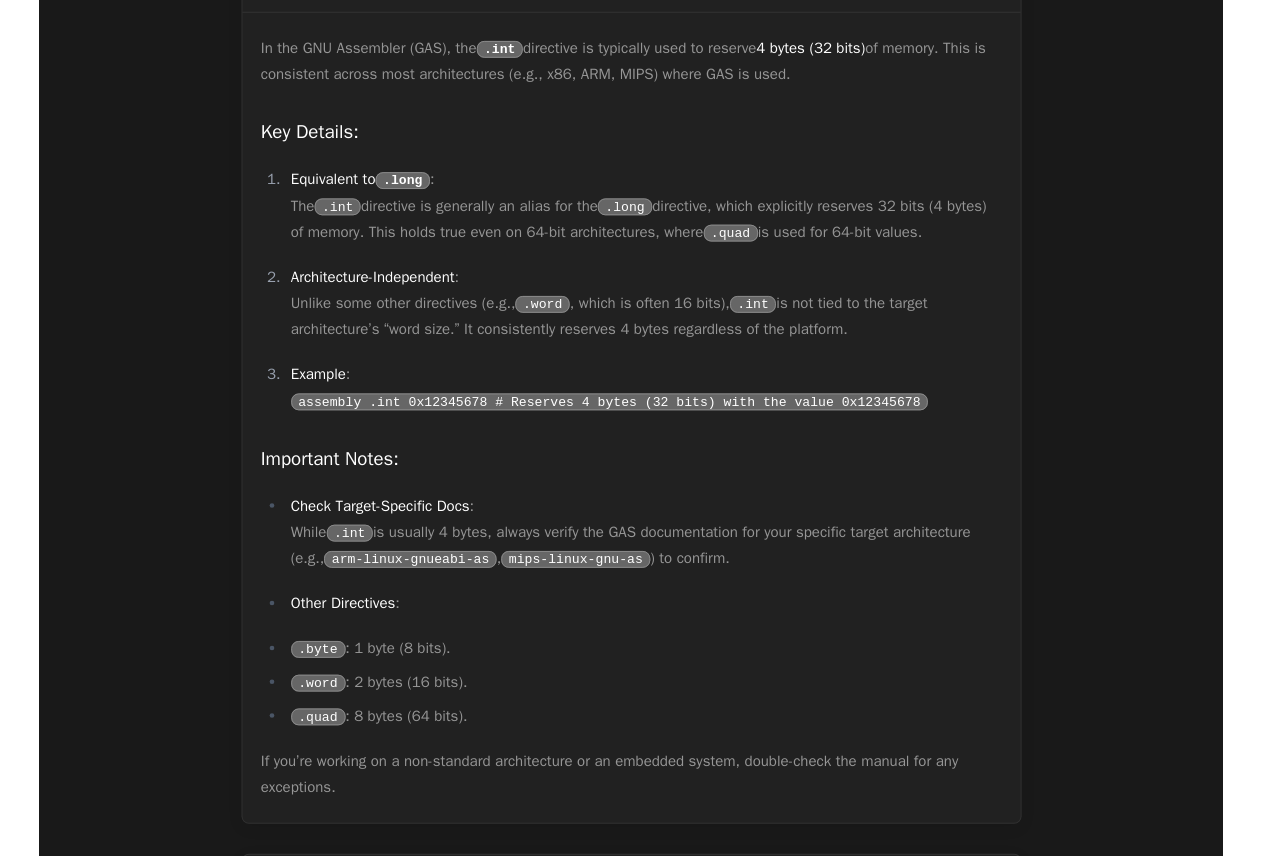 scroll, scrollTop: 8707, scrollLeft: 0, axis: vertical 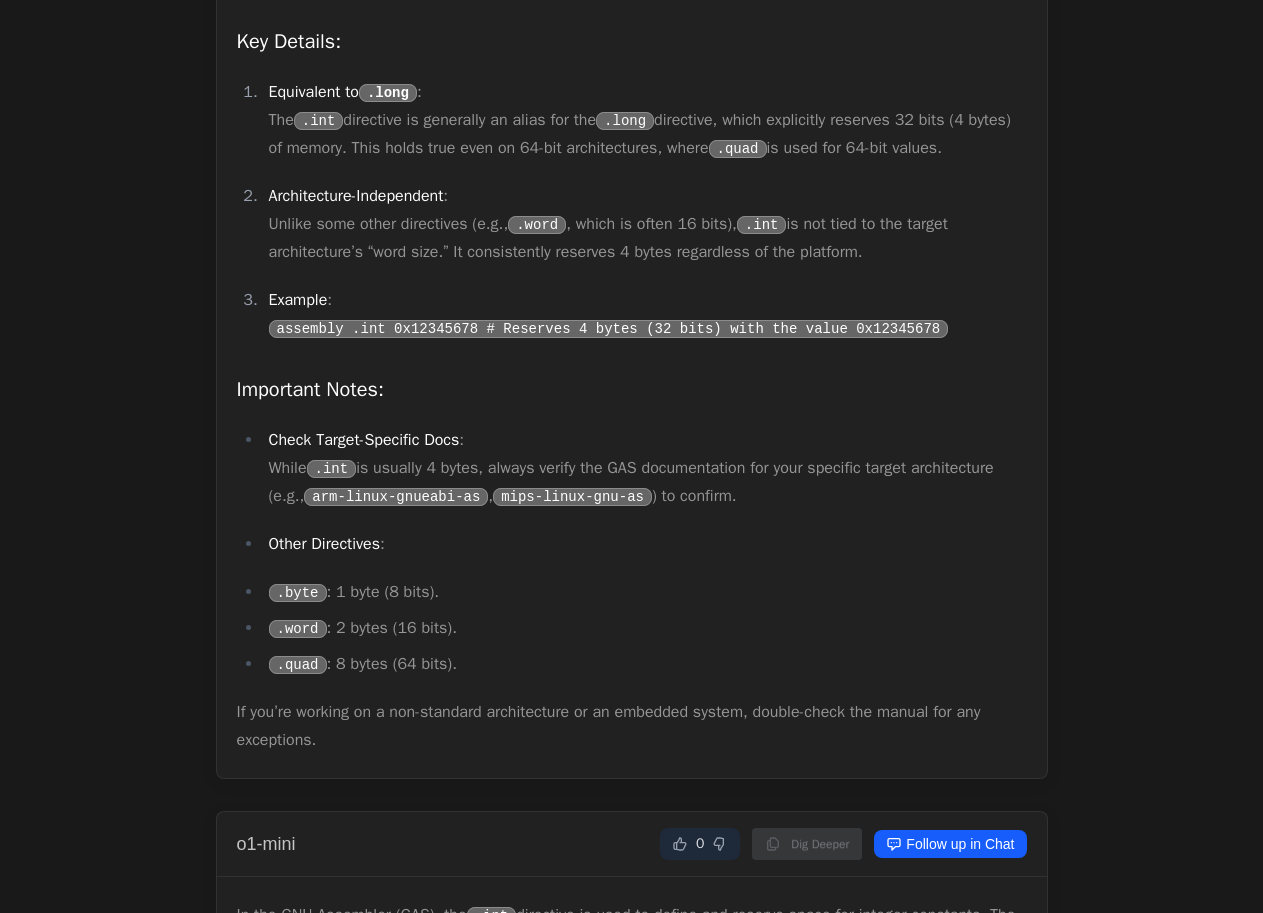drag, startPoint x: 898, startPoint y: 288, endPoint x: 873, endPoint y: 253, distance: 43.011627 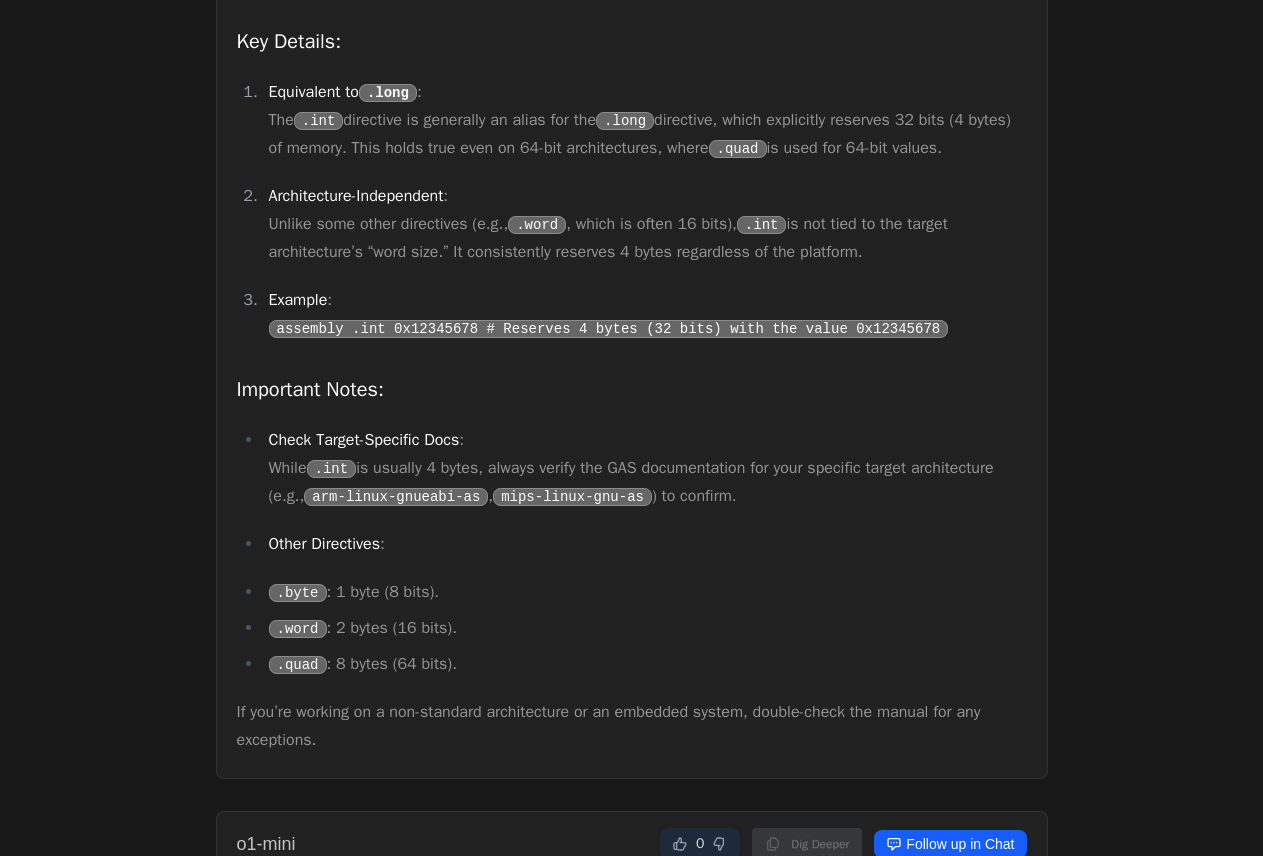 scroll, scrollTop: 9456, scrollLeft: 0, axis: vertical 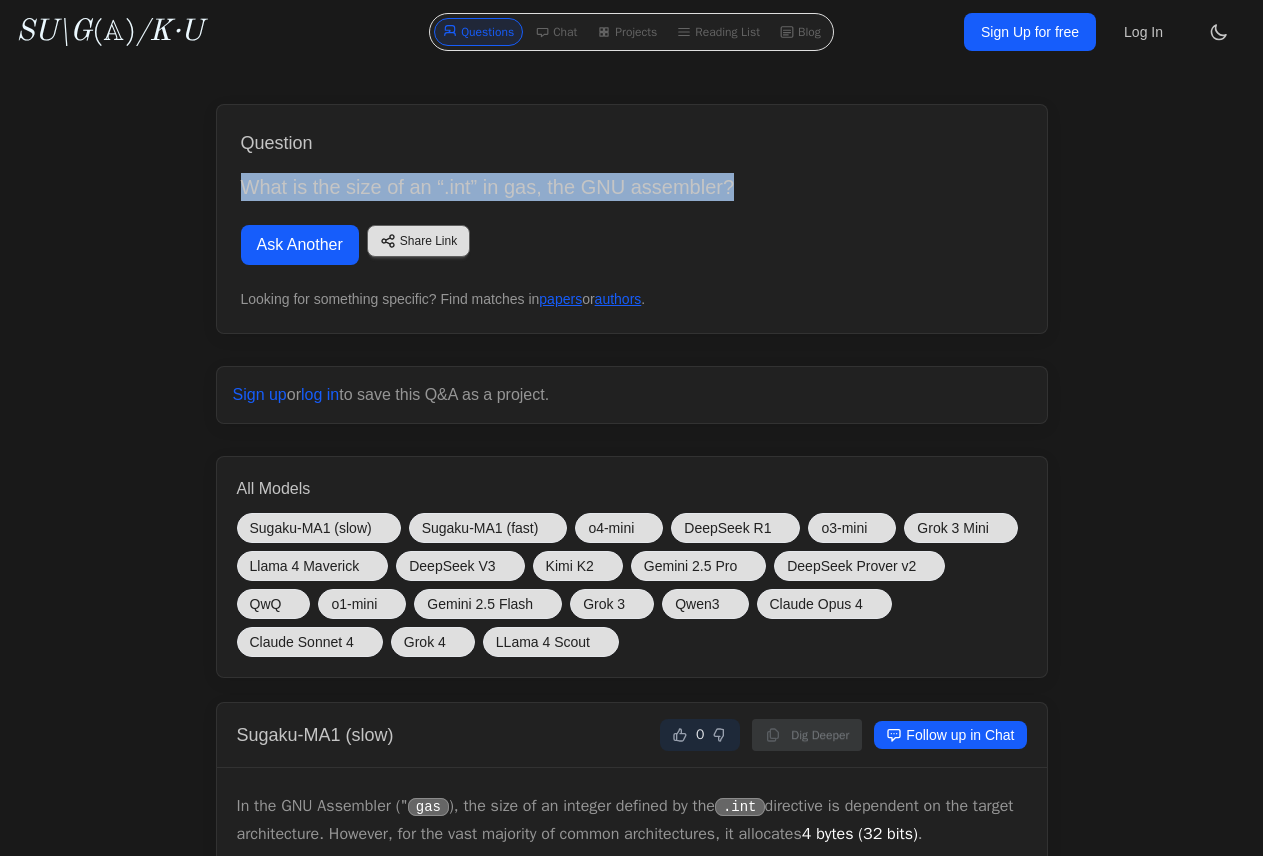 drag, startPoint x: 780, startPoint y: 185, endPoint x: 86, endPoint y: 180, distance: 694.018 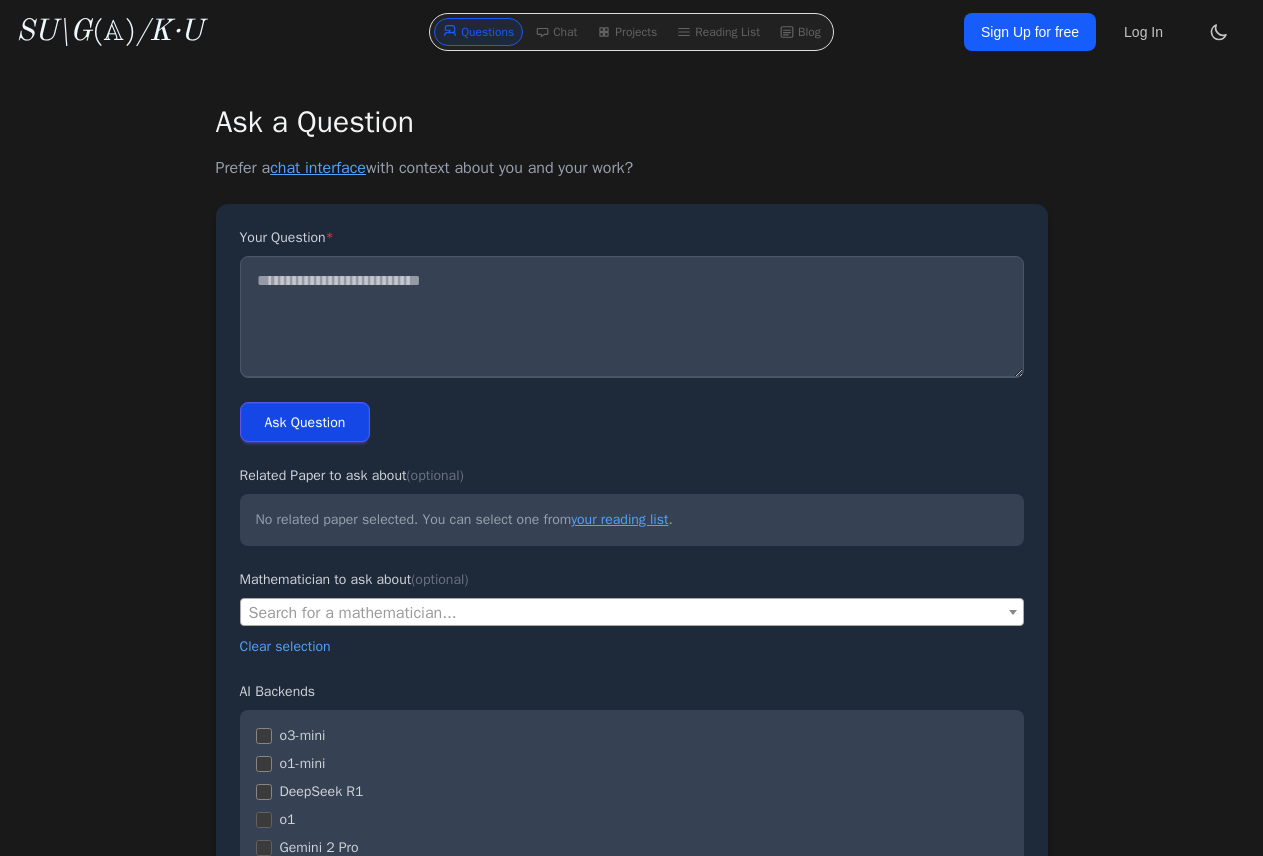 scroll, scrollTop: 0, scrollLeft: 0, axis: both 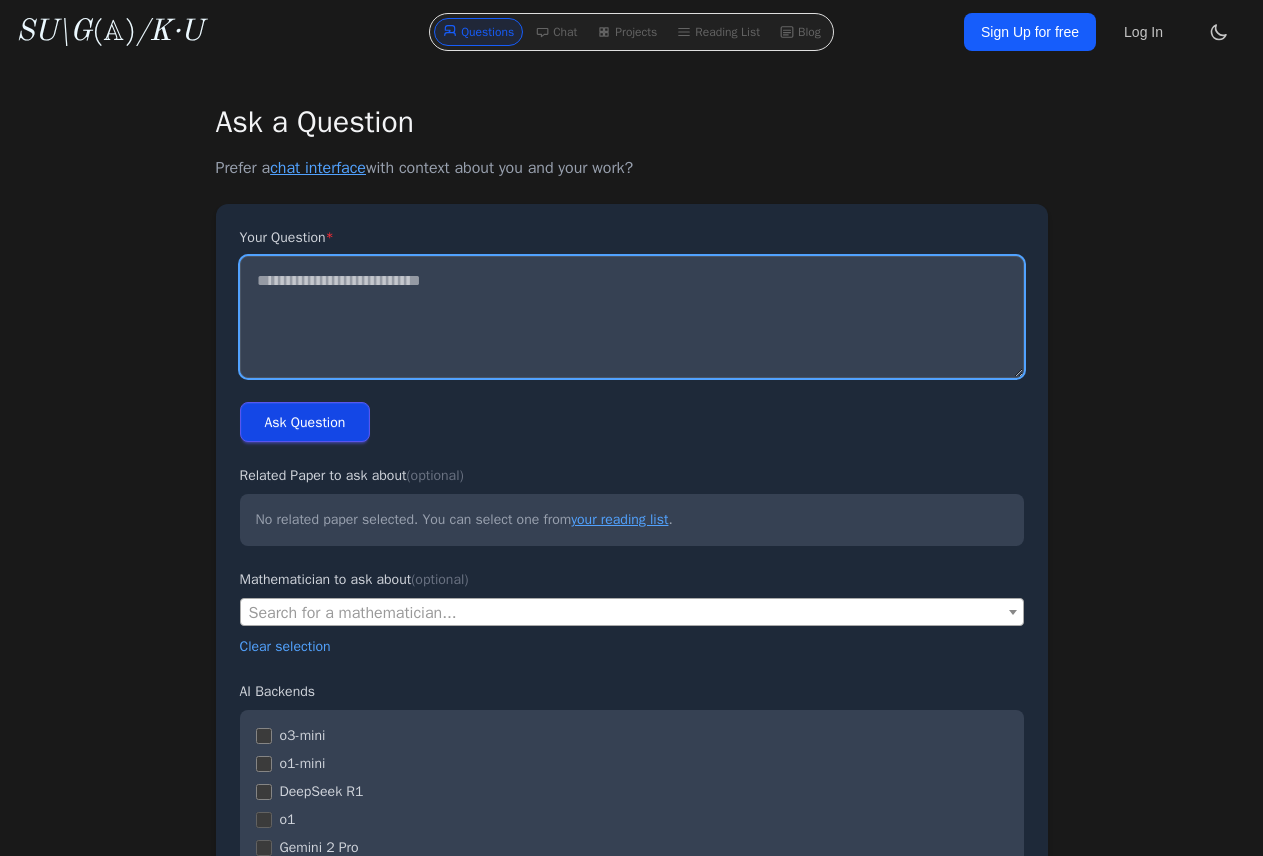click on "Your Question  *" at bounding box center [632, 317] 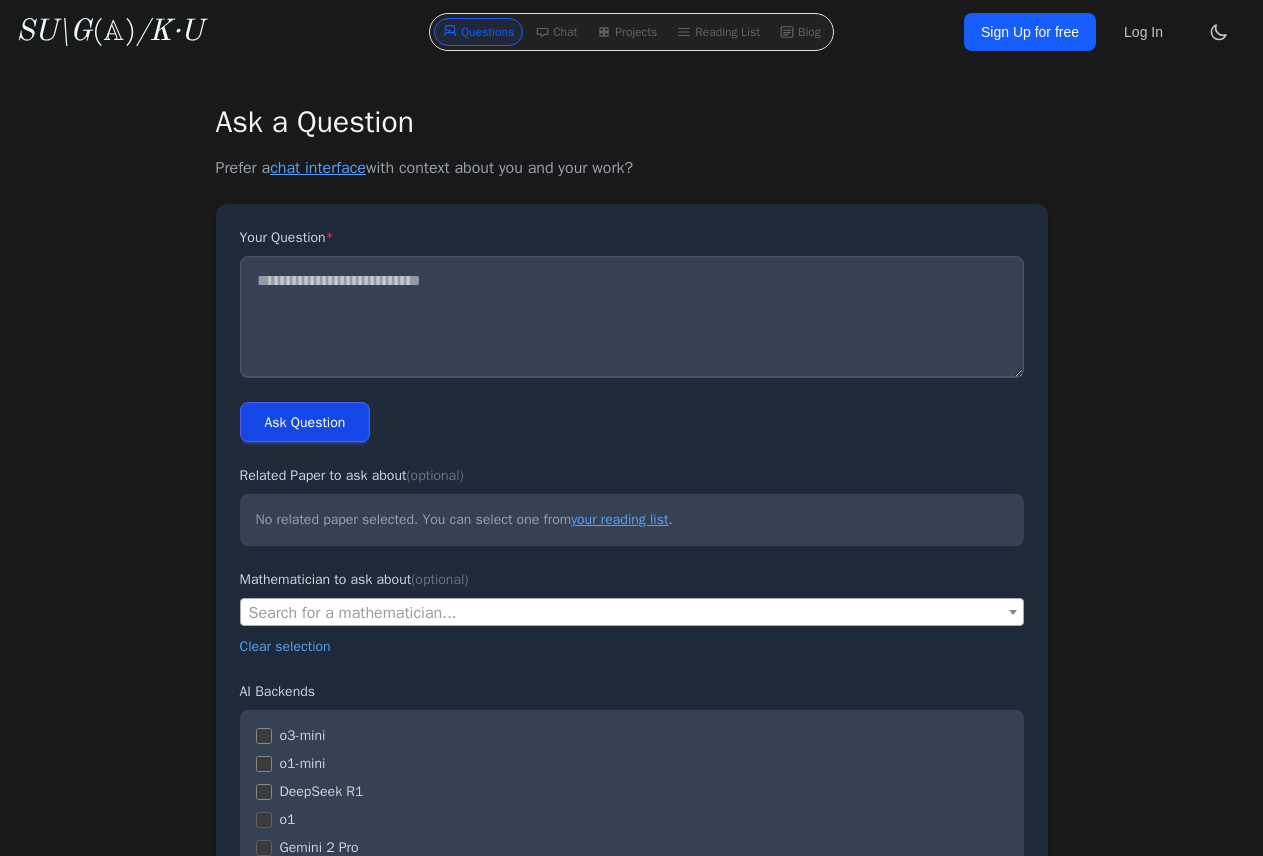 click on "Your Question  *
Ask Question
Related Paper to ask about  (optional)
No related paper selected. You can select one from  your reading list .
Mathematician to ask about (optional)
Search for a mathematician...
Clear selection
AI Backends
o3-mini
o1-mini" at bounding box center (632, 941) 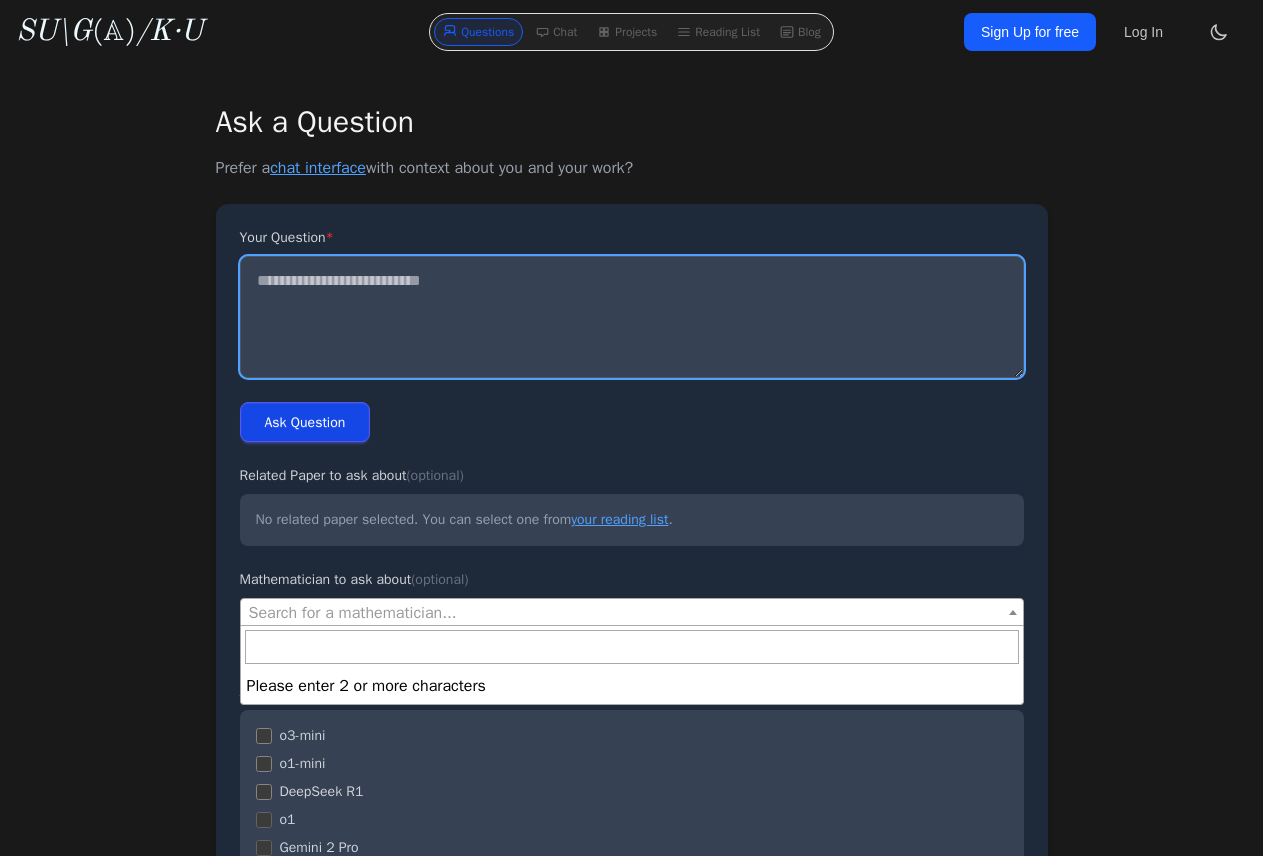 click on "Your Question  *" at bounding box center (632, 317) 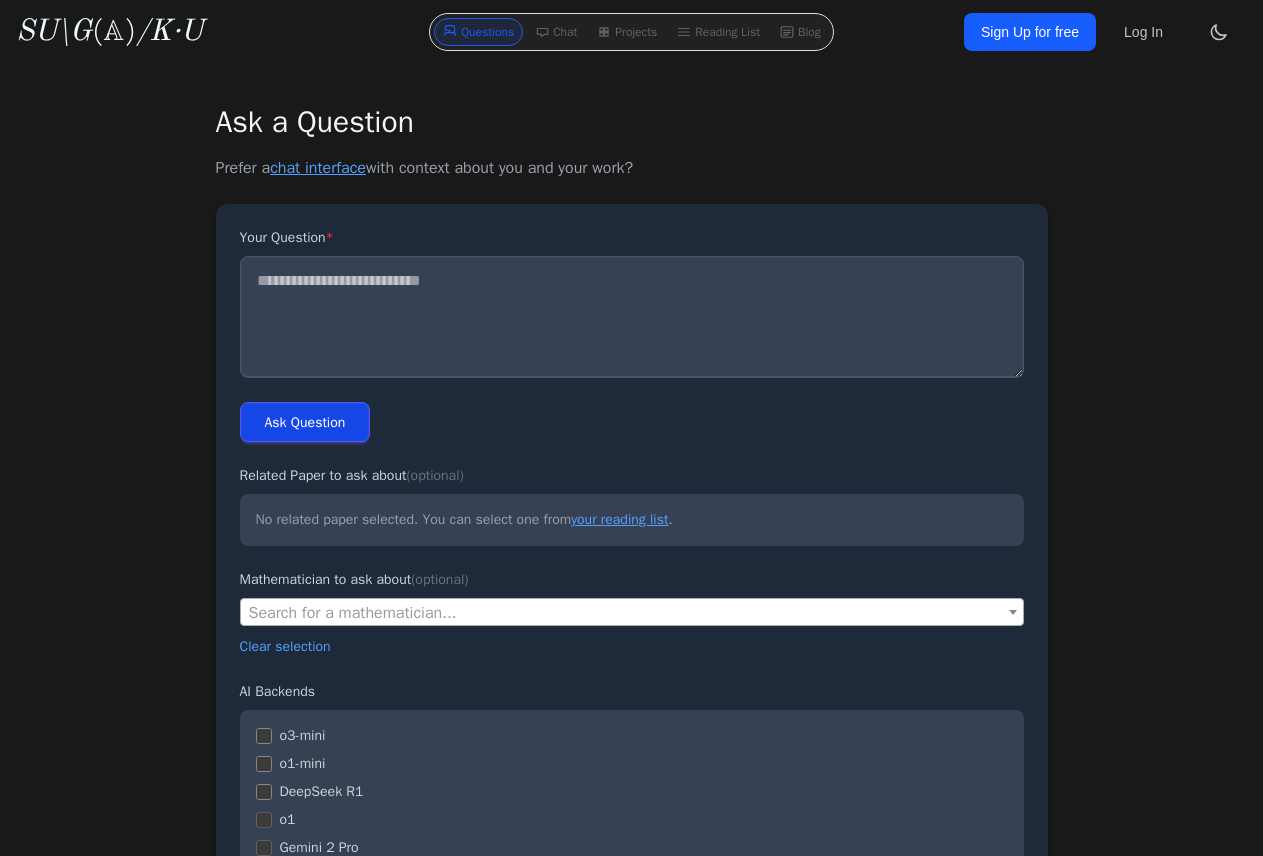 click 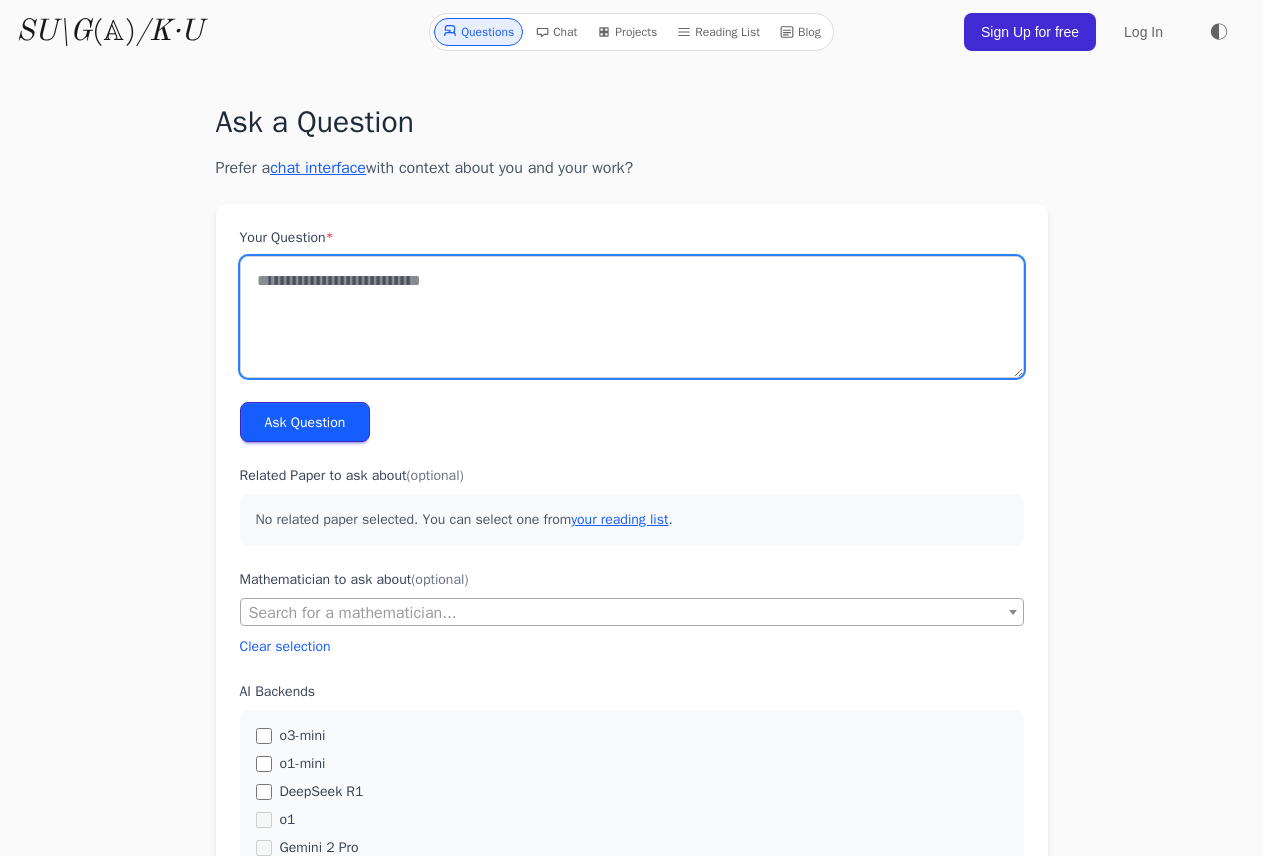 click on "Your Question  *" at bounding box center [632, 317] 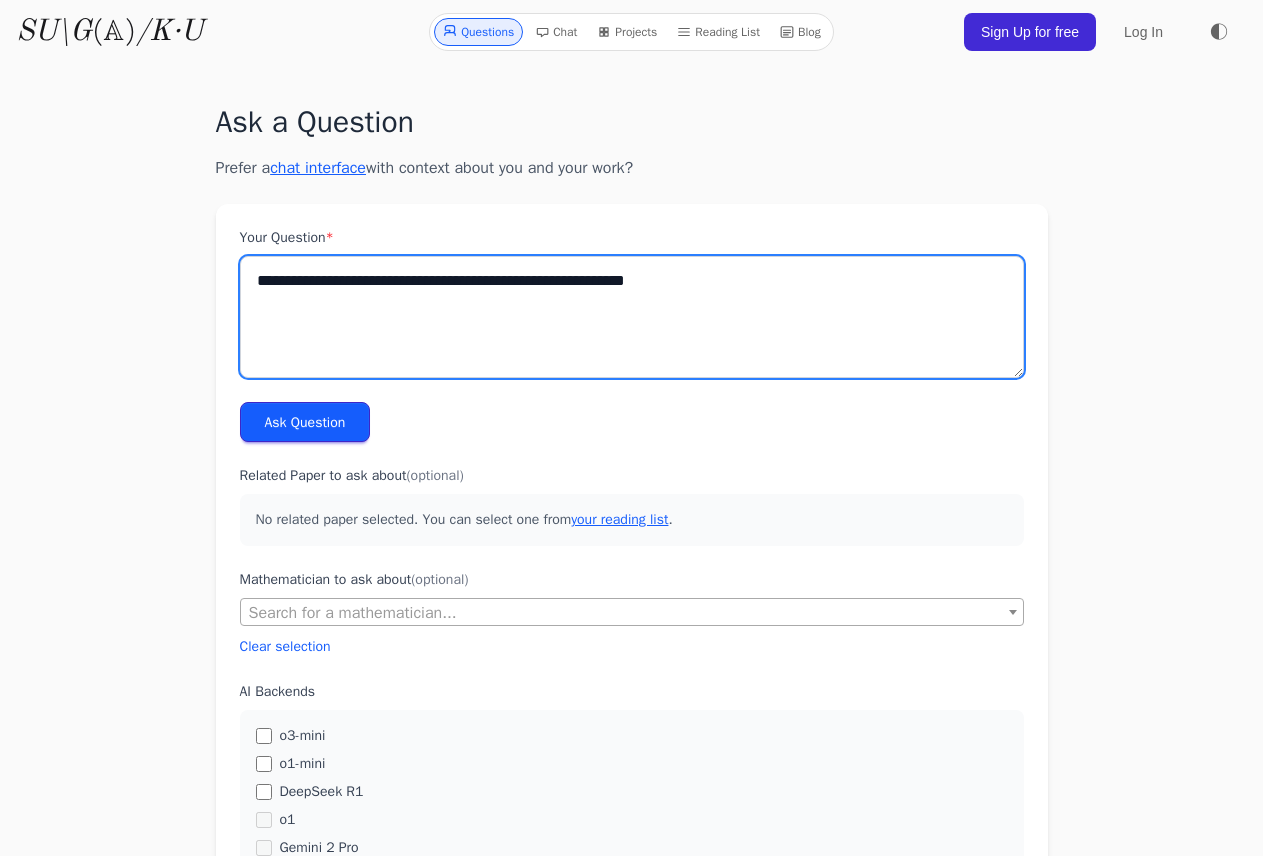 type on "**********" 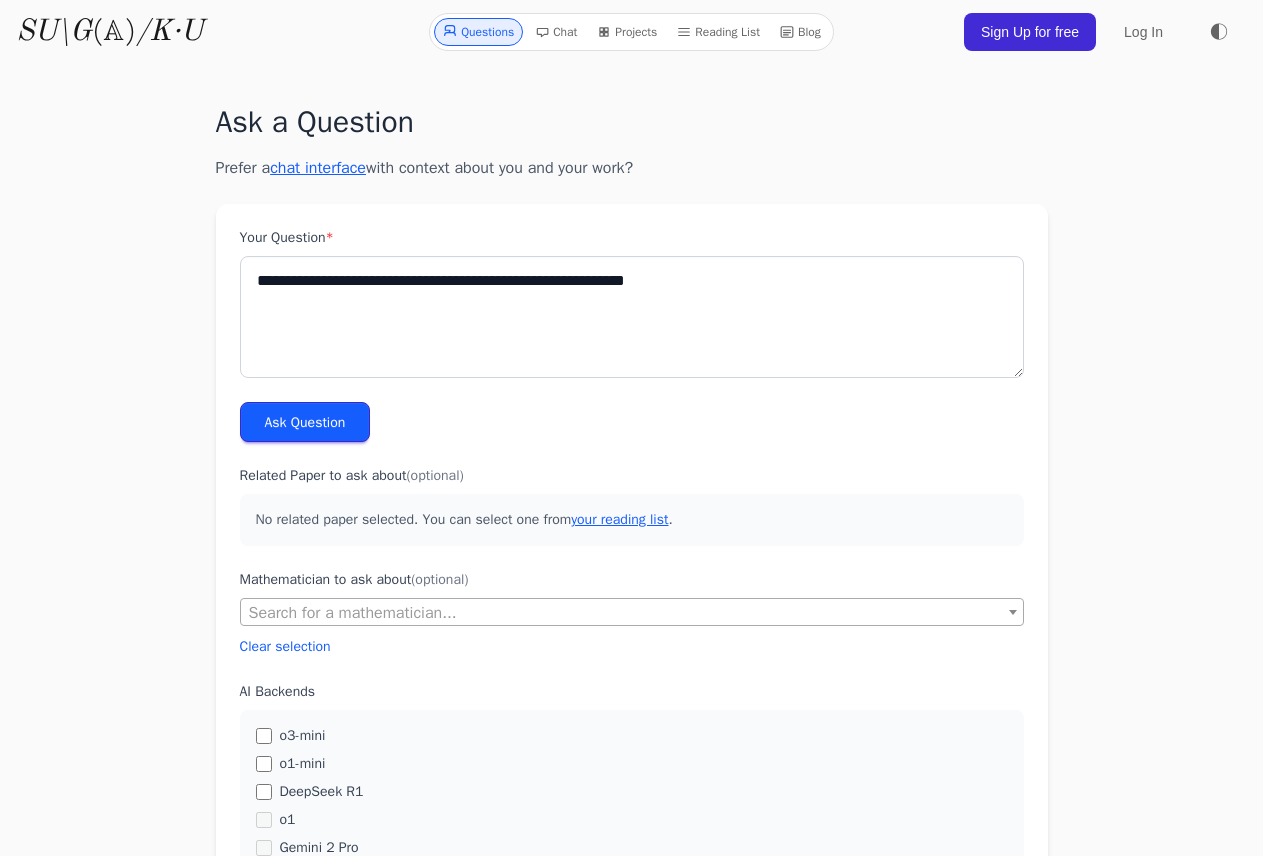 click on "◐" at bounding box center [1219, 32] 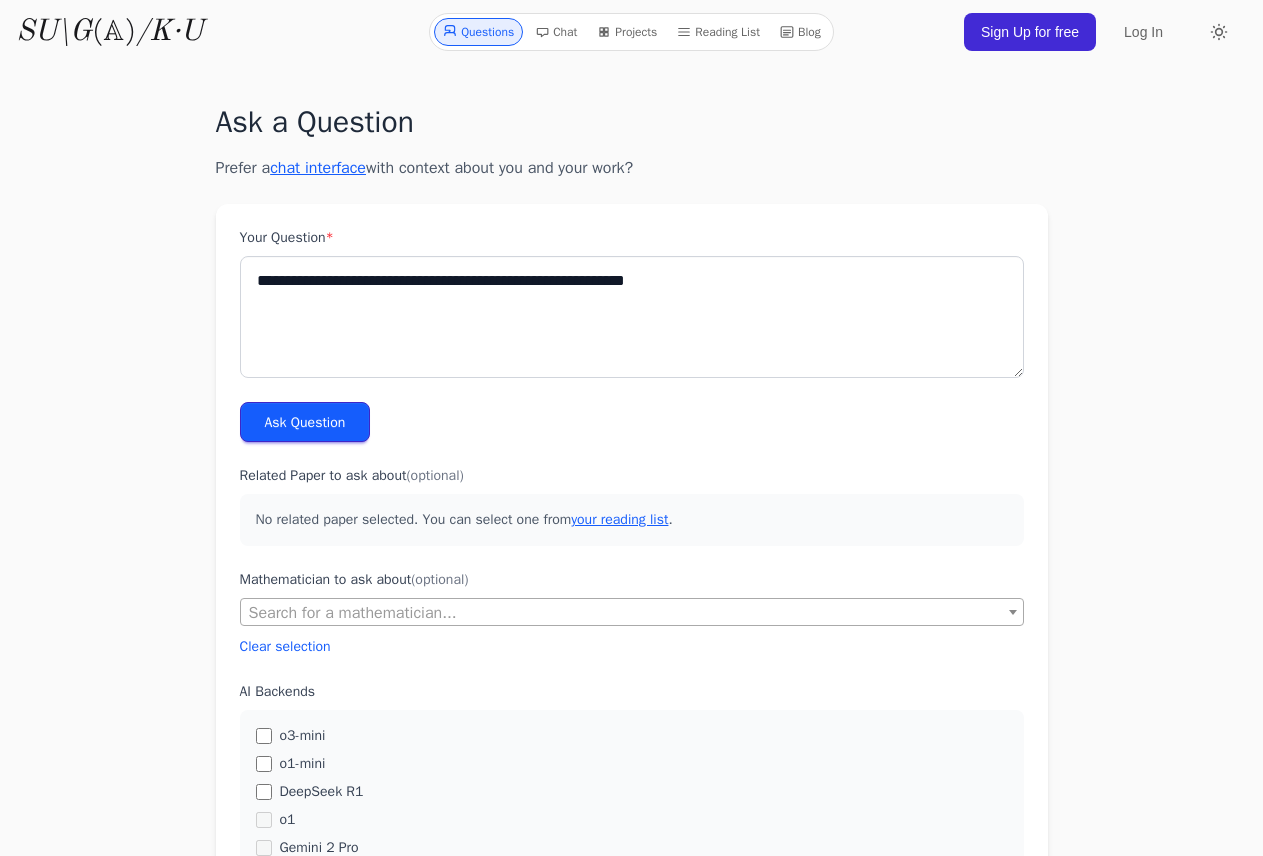 click 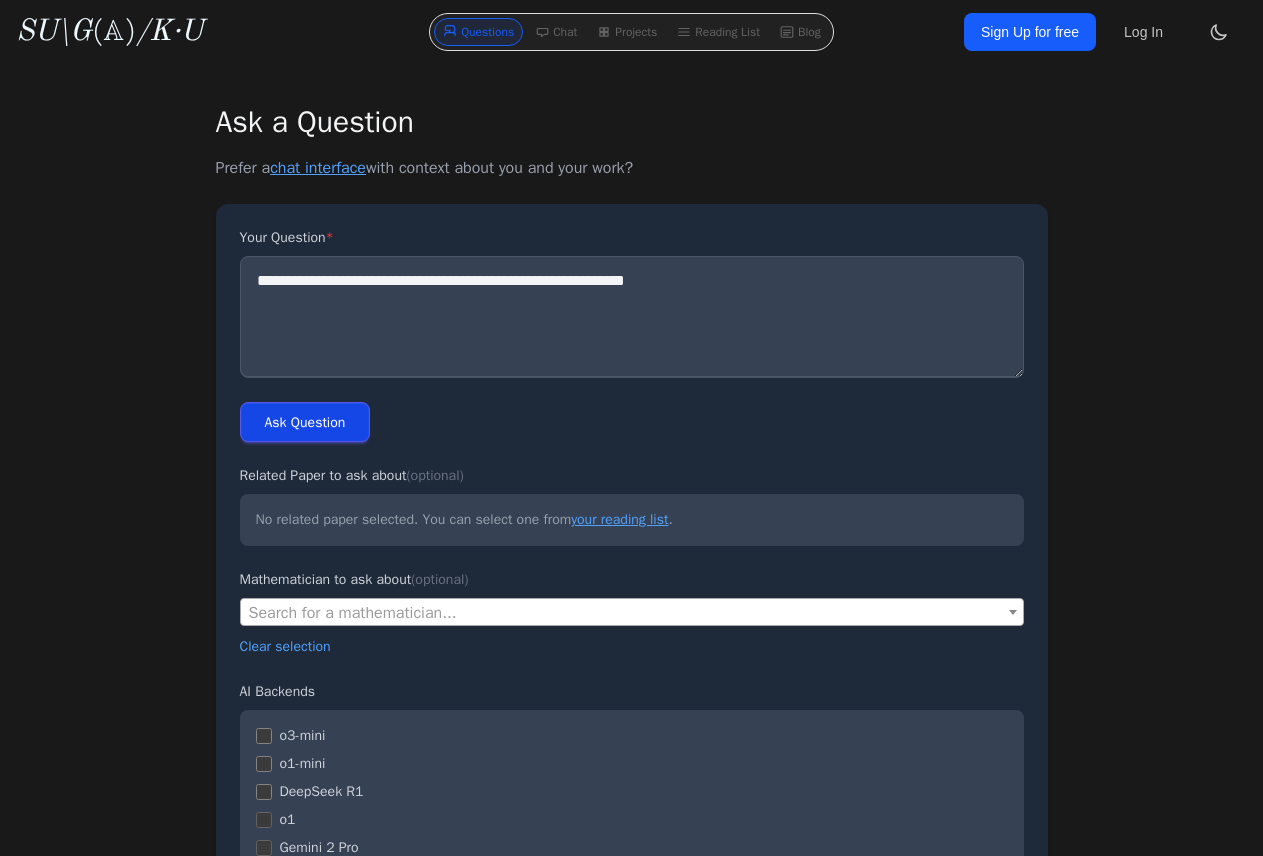 click 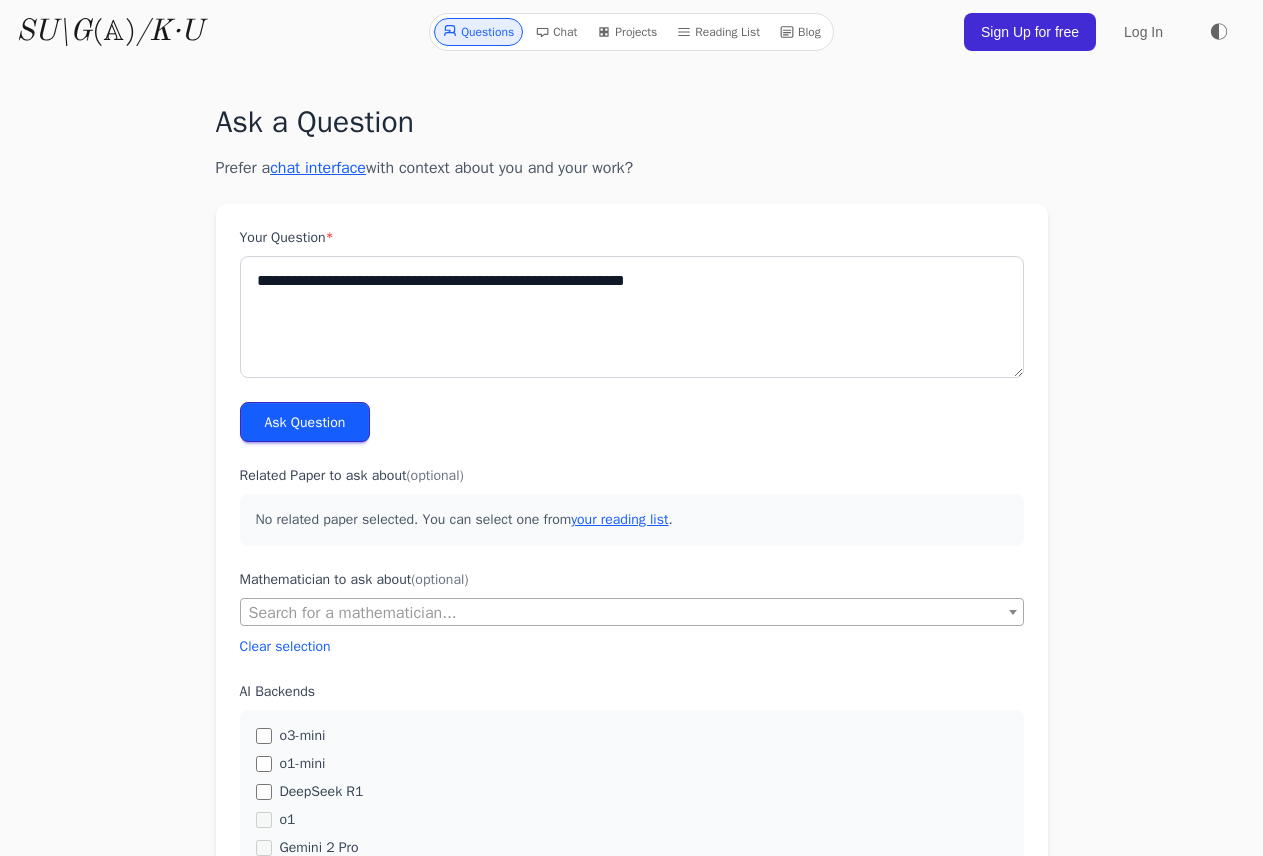 click on "Ask Question" at bounding box center [305, 422] 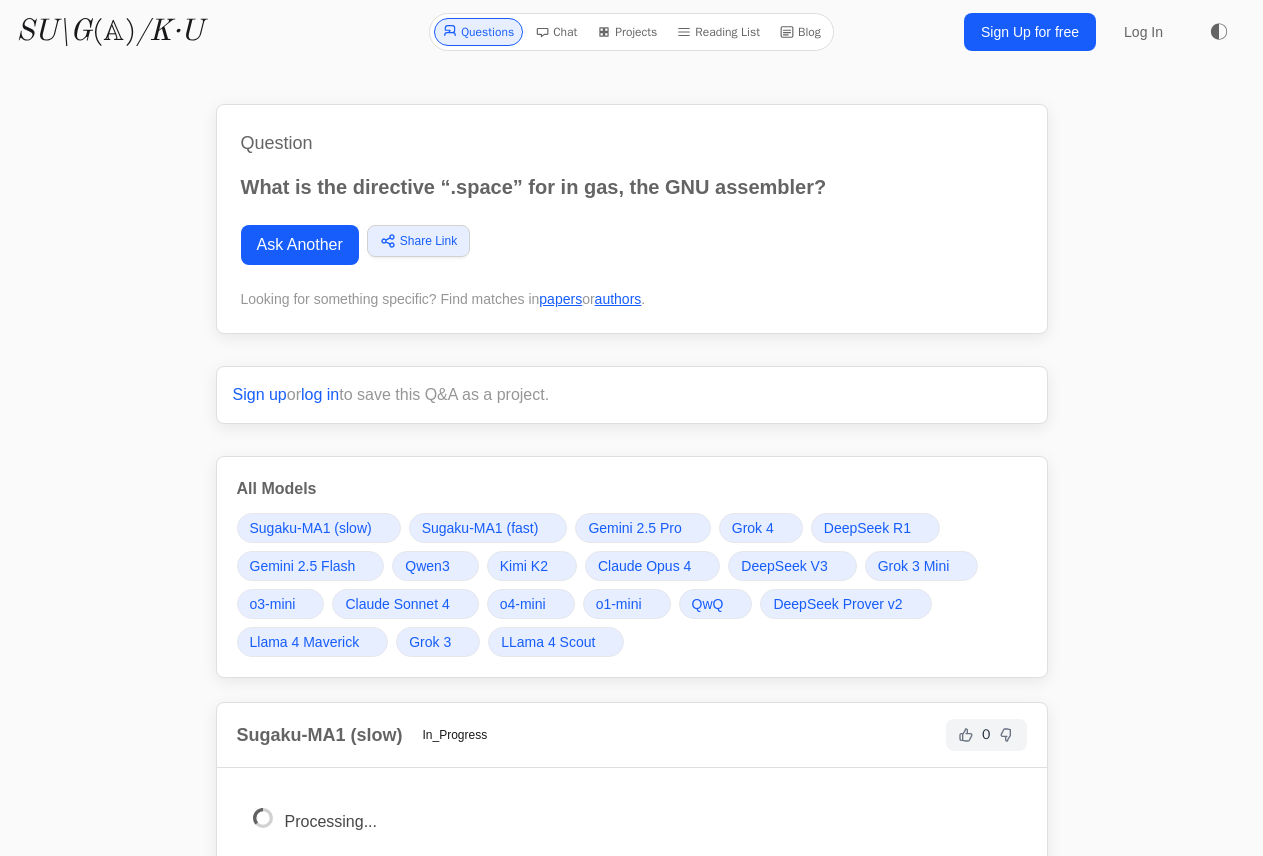 scroll, scrollTop: 0, scrollLeft: 0, axis: both 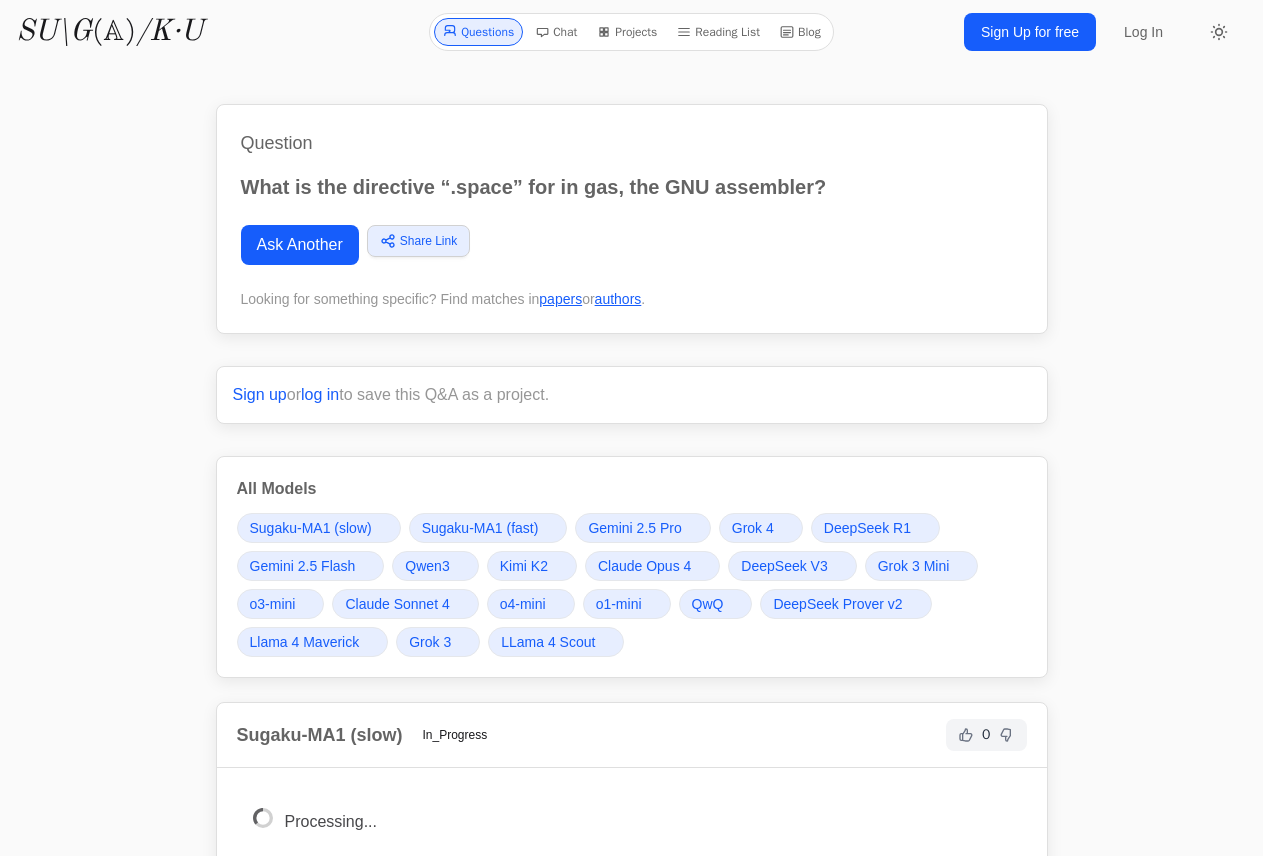 click 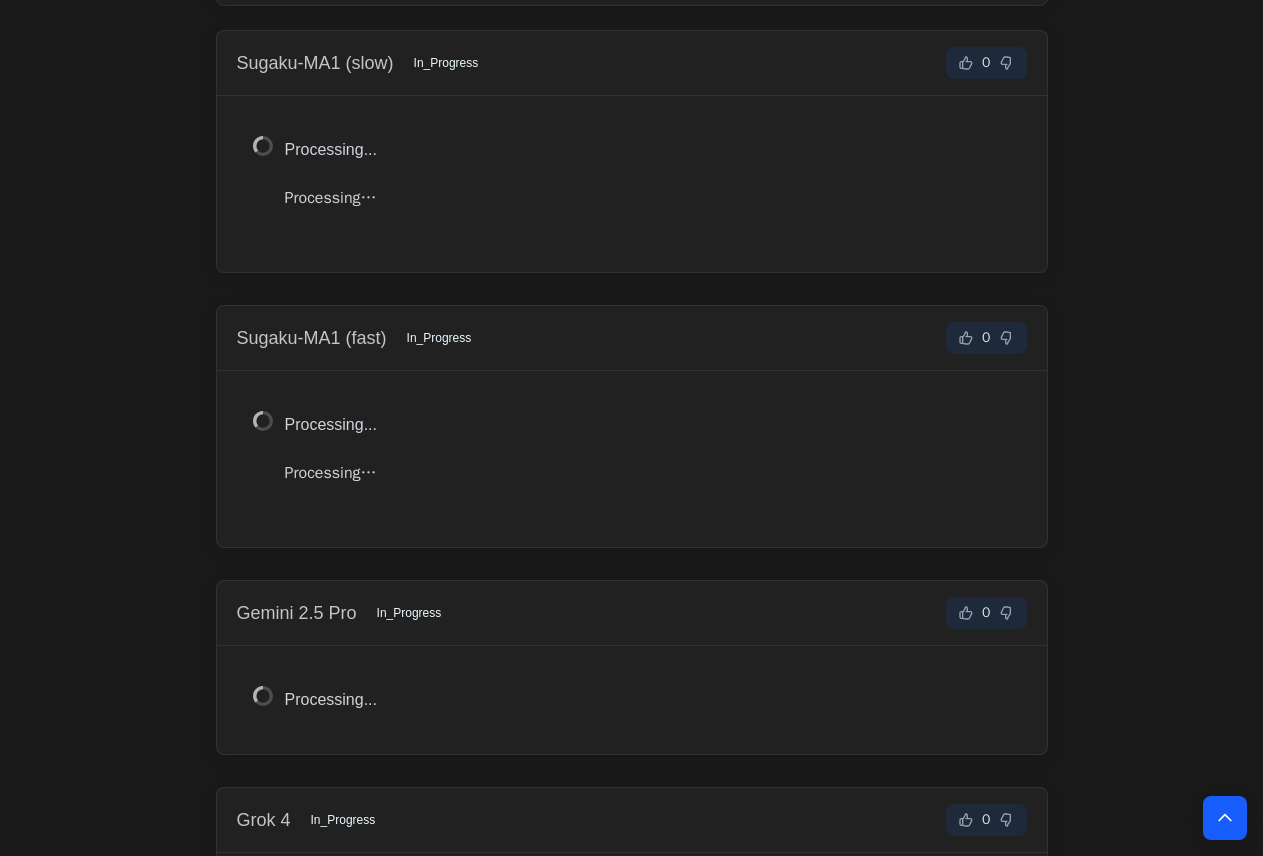 scroll, scrollTop: 697, scrollLeft: 0, axis: vertical 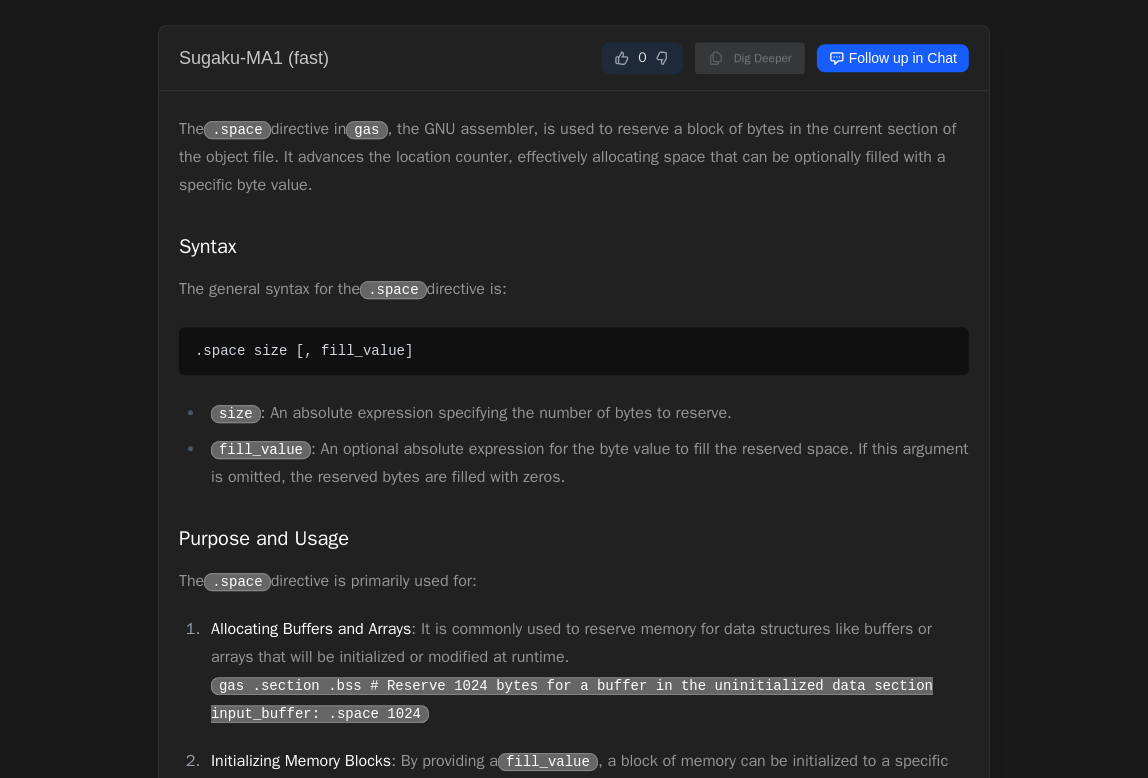 drag, startPoint x: 1261, startPoint y: 1, endPoint x: 828, endPoint y: 200, distance: 476.5396 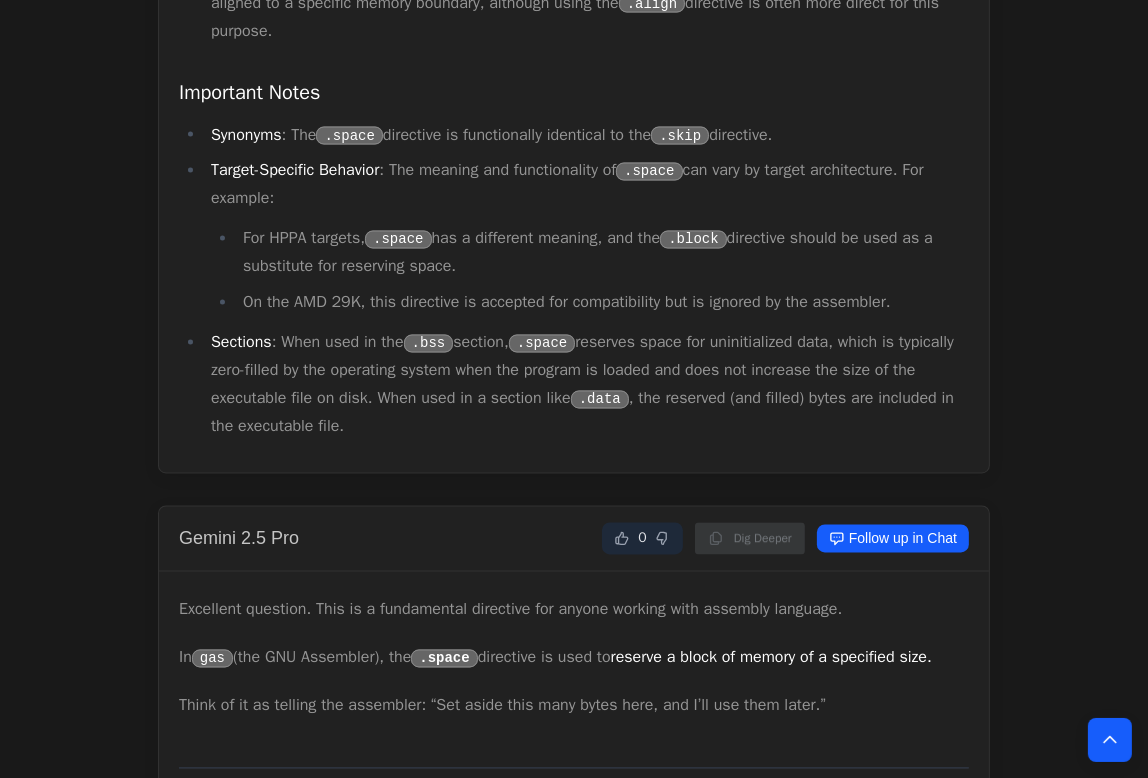 scroll, scrollTop: 3029, scrollLeft: 0, axis: vertical 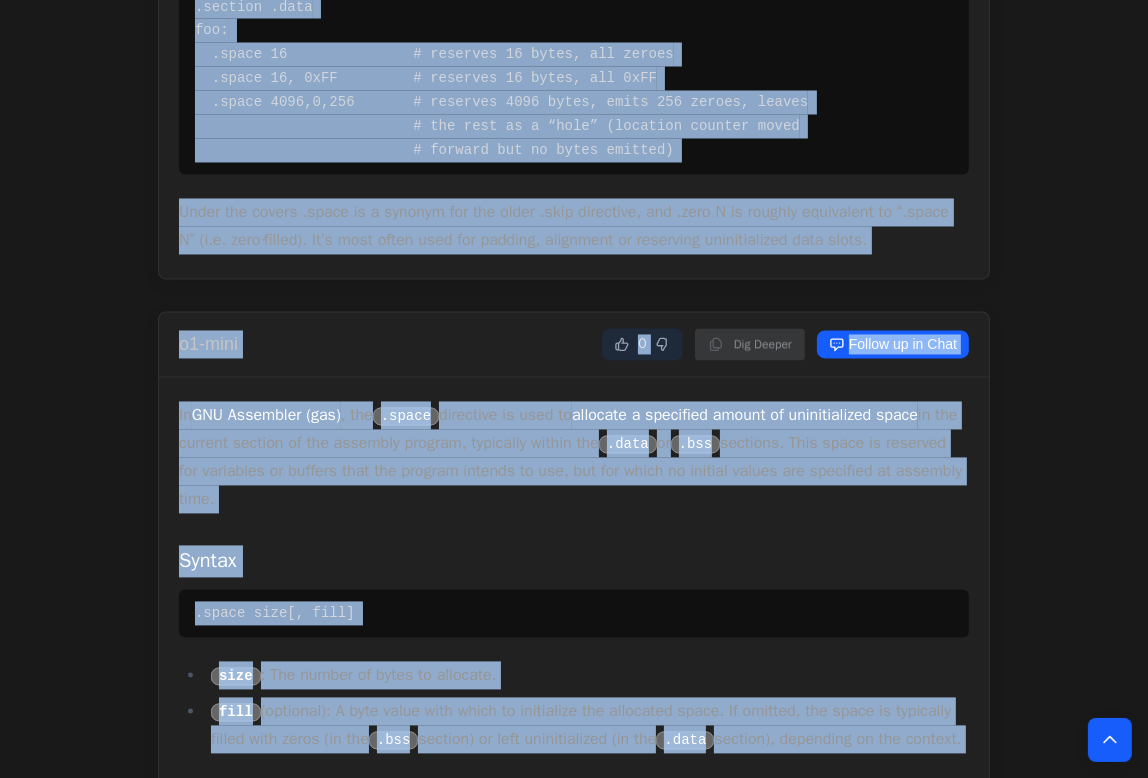 drag, startPoint x: 1138, startPoint y: -41, endPoint x: 1139, endPoint y: -65, distance: 24.020824 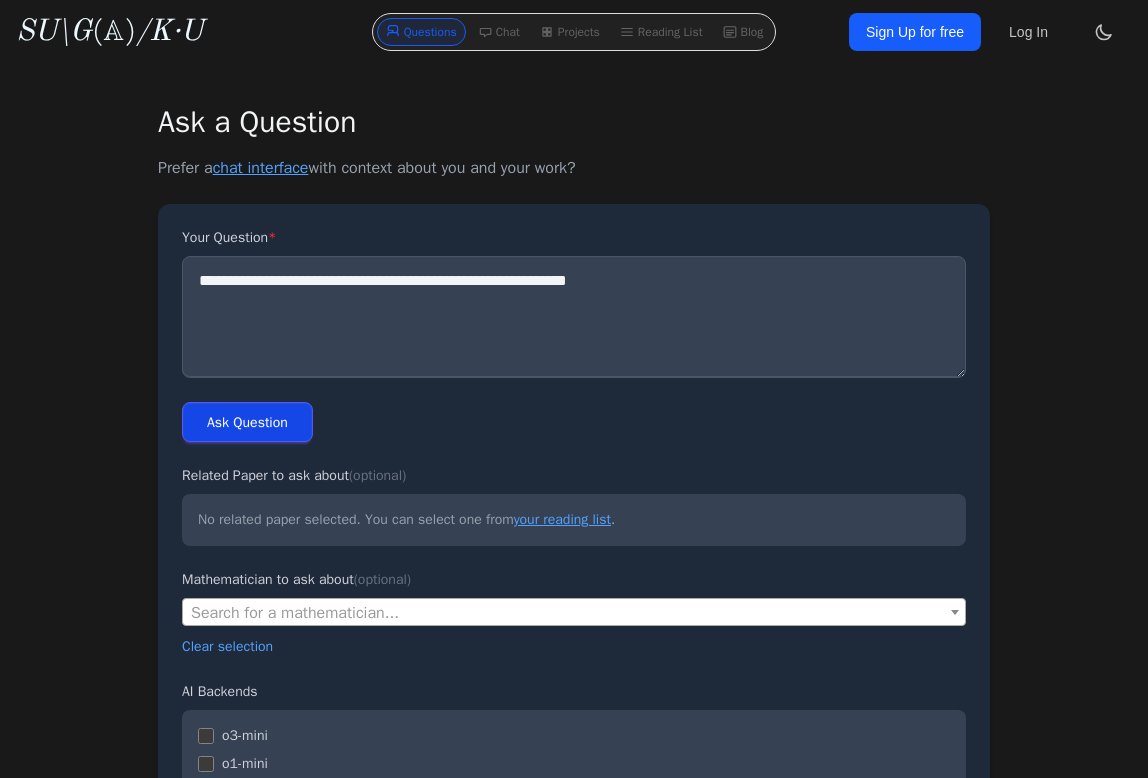 scroll, scrollTop: 0, scrollLeft: 0, axis: both 